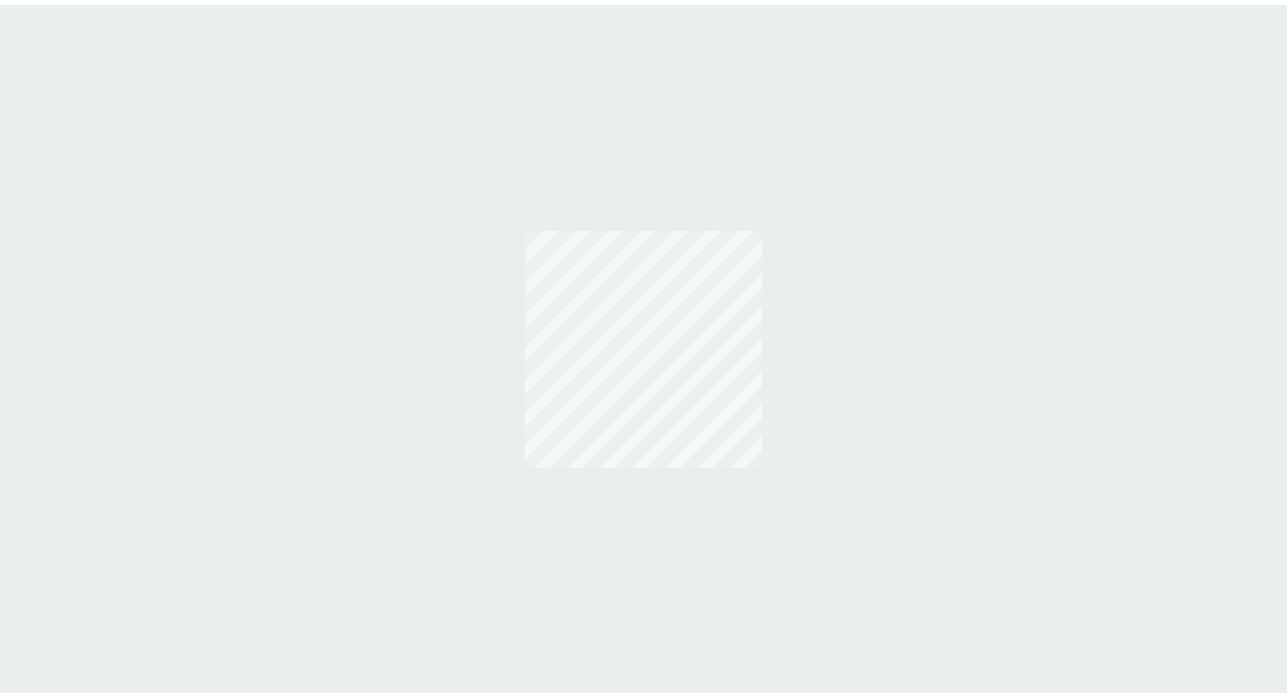 scroll, scrollTop: 0, scrollLeft: 0, axis: both 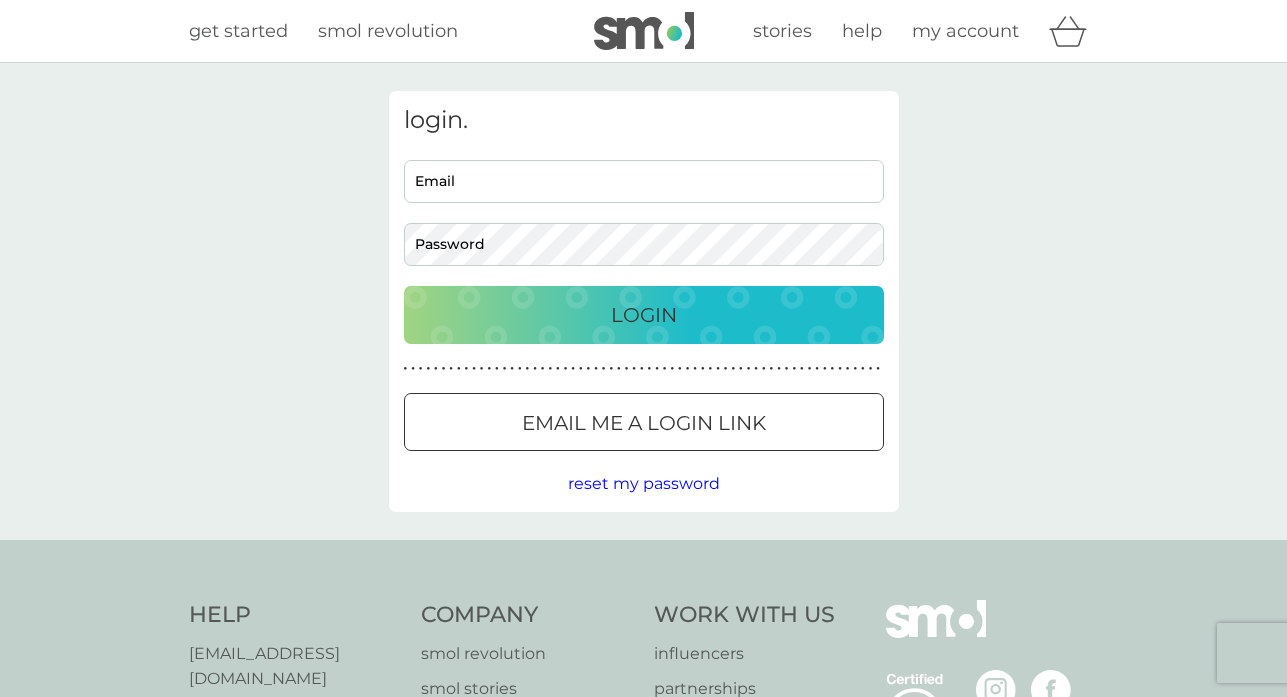 type on "sandra@honpuss.com" 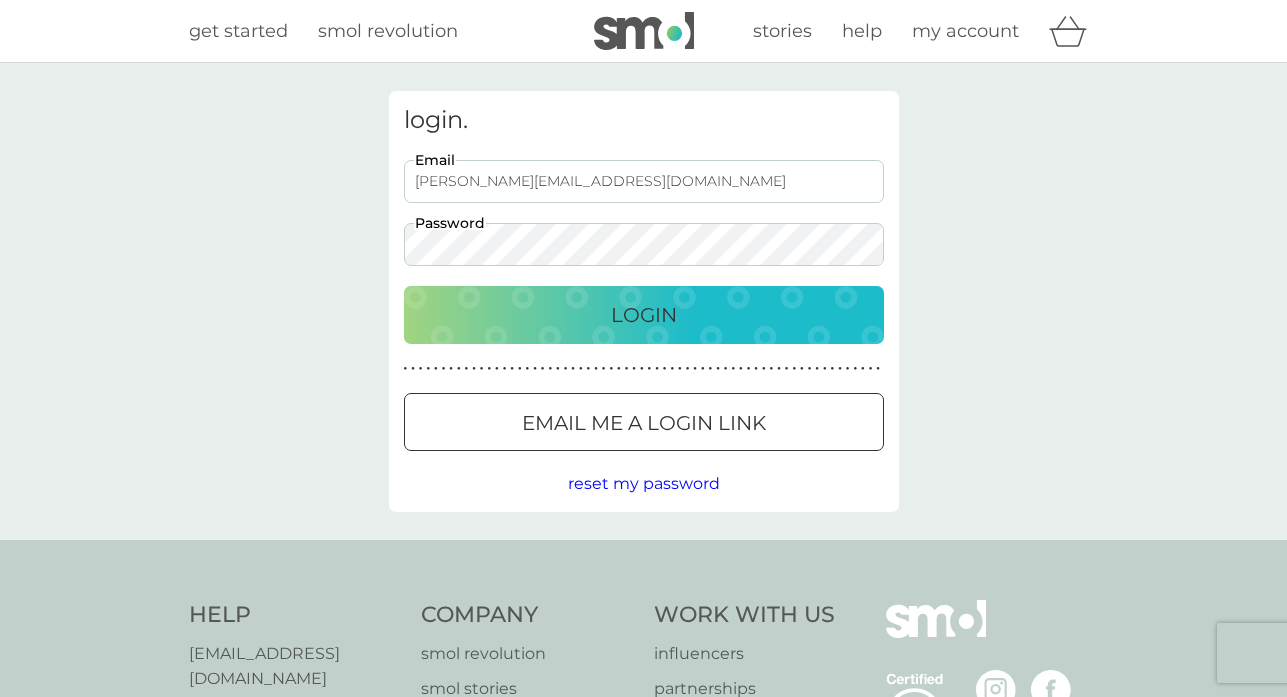 click on "Login" at bounding box center [644, 315] 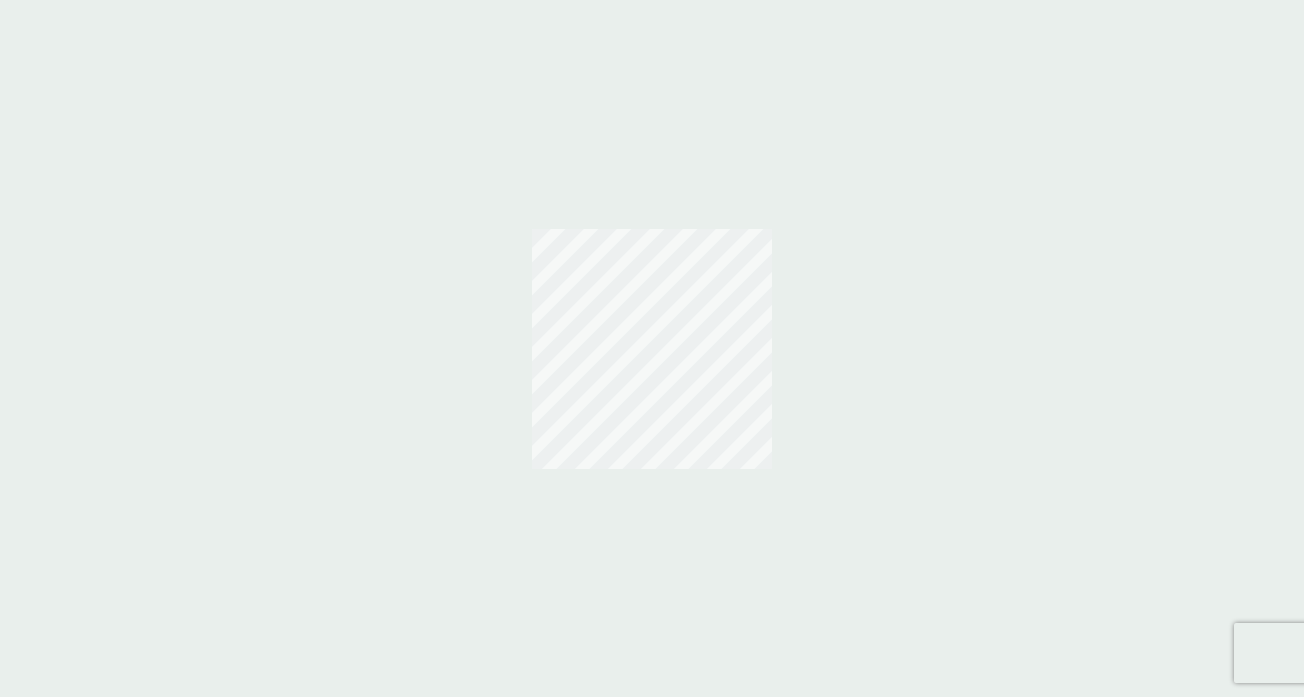 scroll, scrollTop: 0, scrollLeft: 0, axis: both 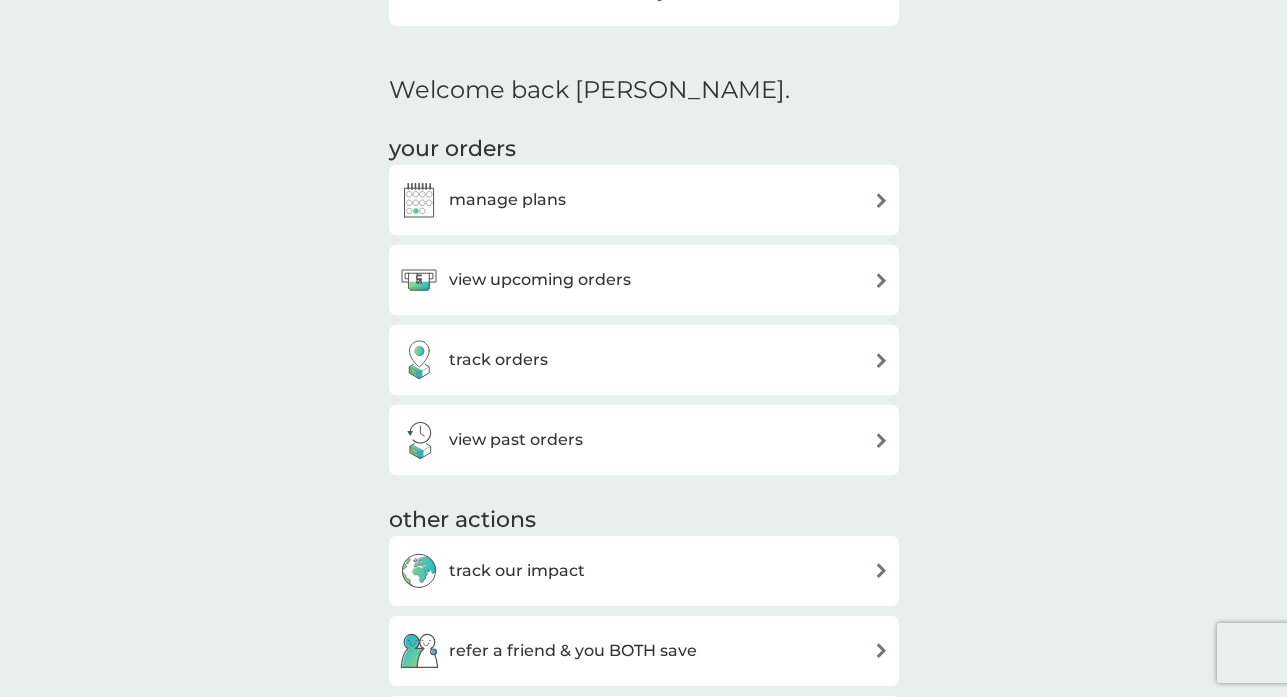 click at bounding box center [881, 280] 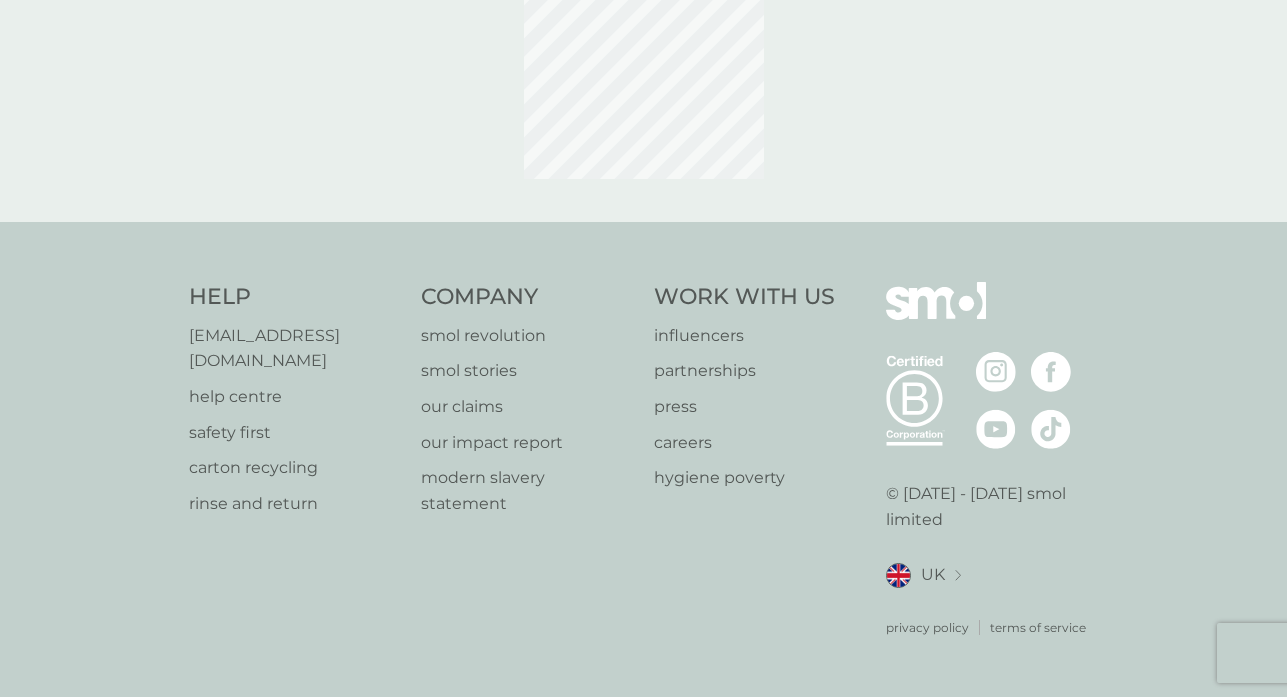 scroll, scrollTop: 0, scrollLeft: 0, axis: both 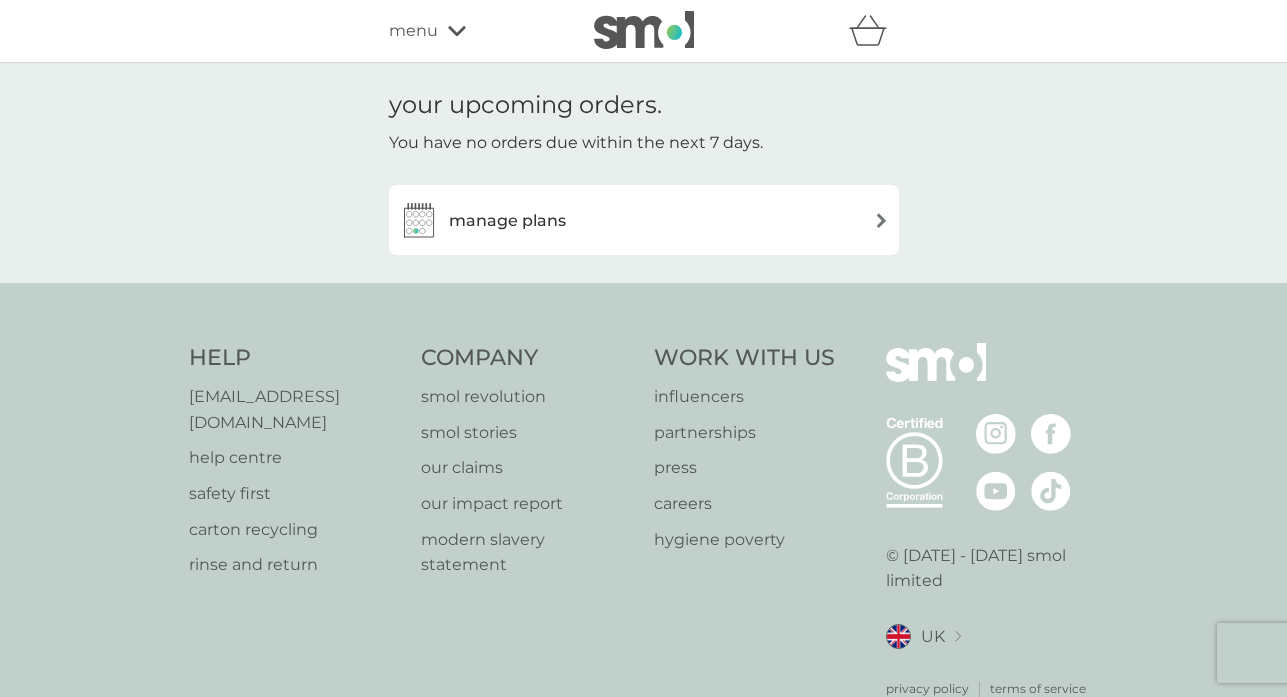 click on "manage plans" at bounding box center [507, 221] 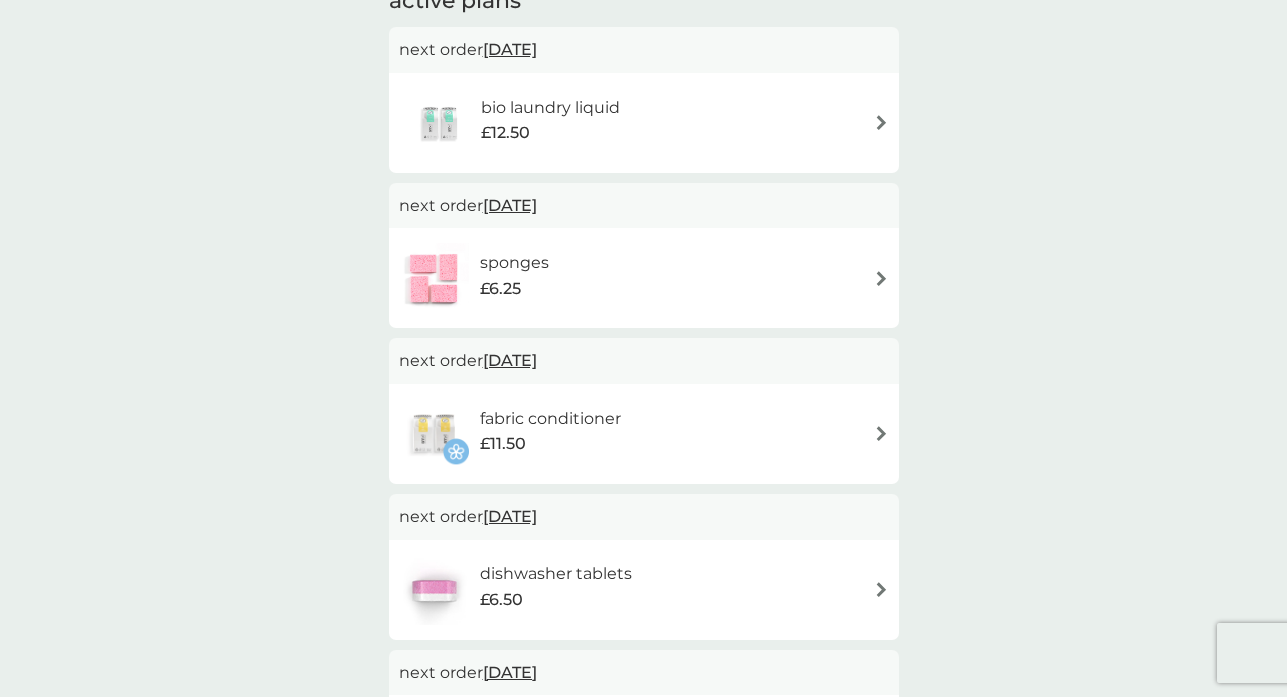 scroll, scrollTop: 400, scrollLeft: 0, axis: vertical 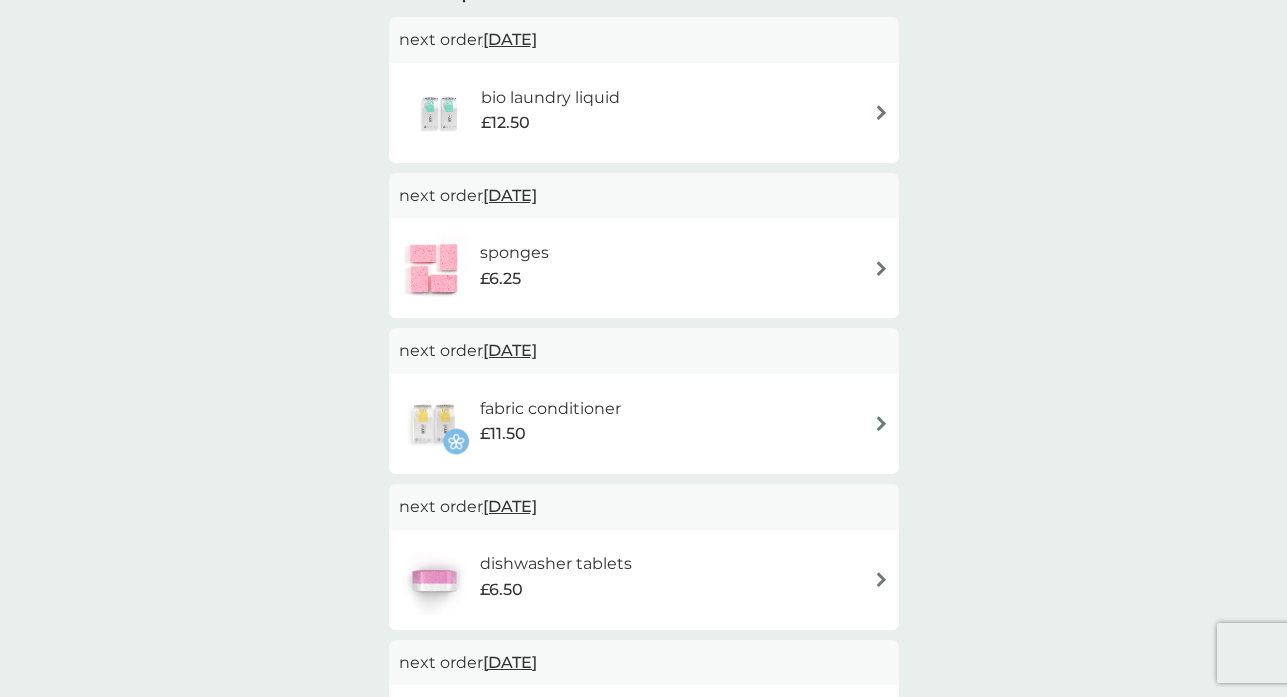 click at bounding box center (881, 268) 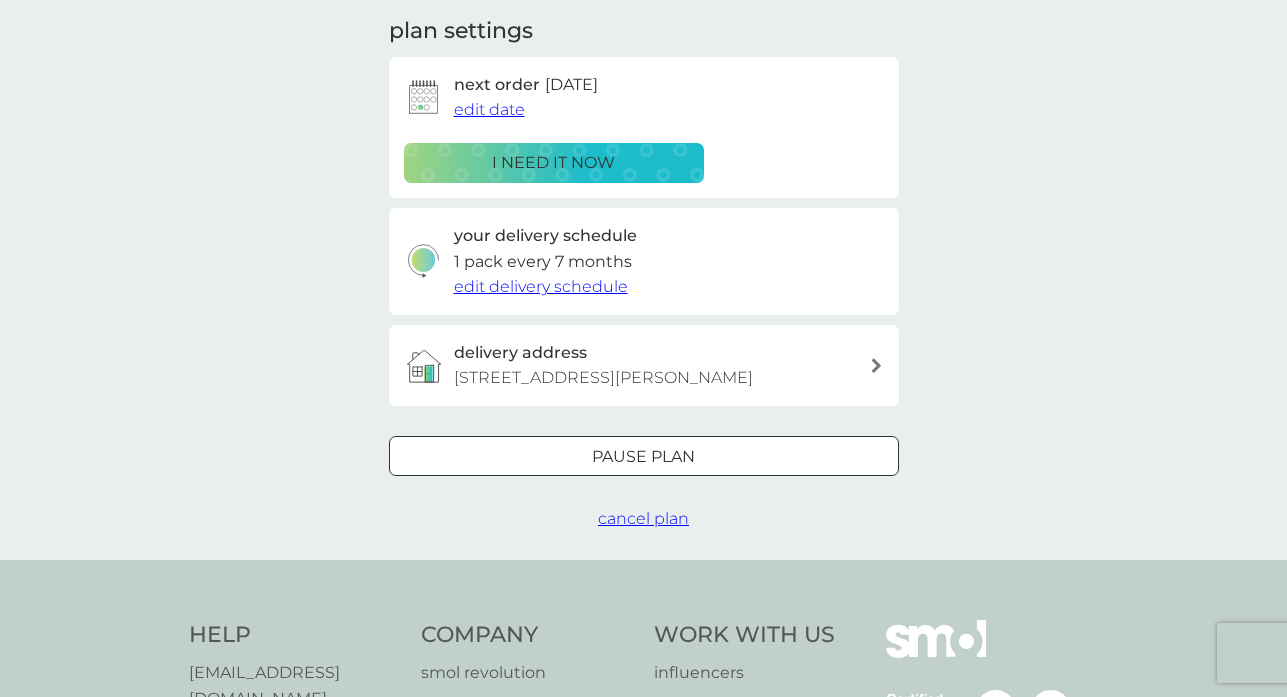 scroll, scrollTop: 300, scrollLeft: 0, axis: vertical 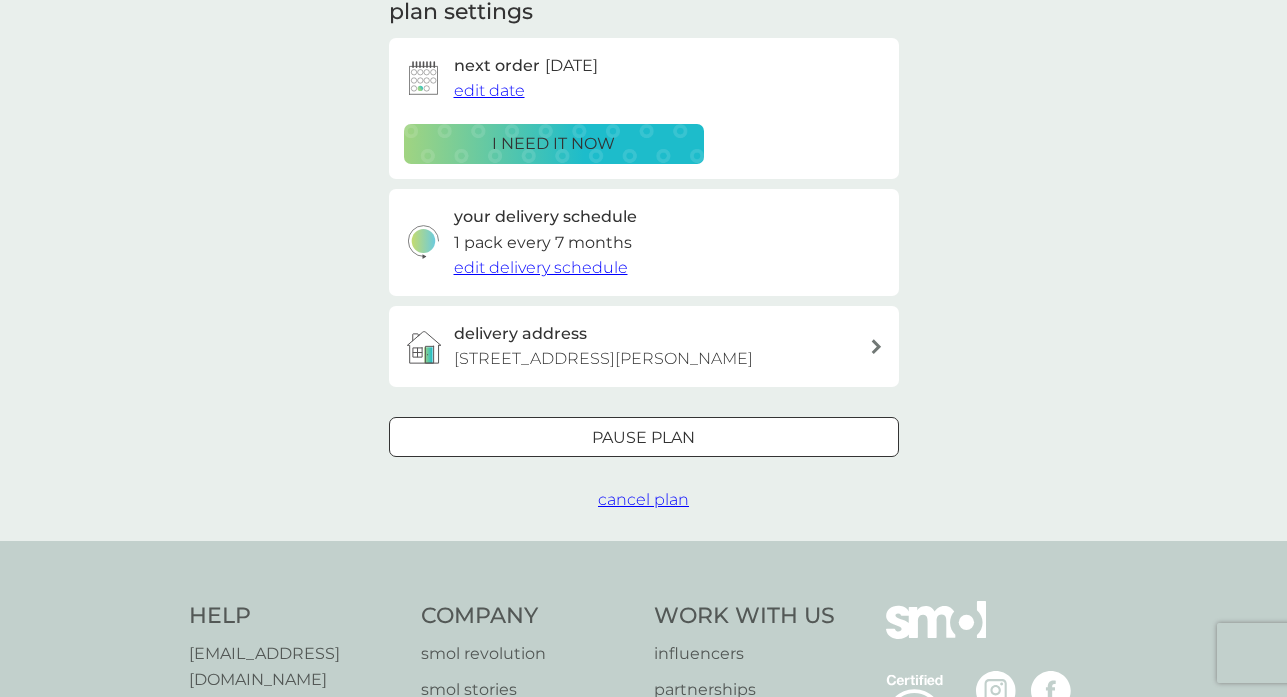 click on "Pause plan" at bounding box center [643, 438] 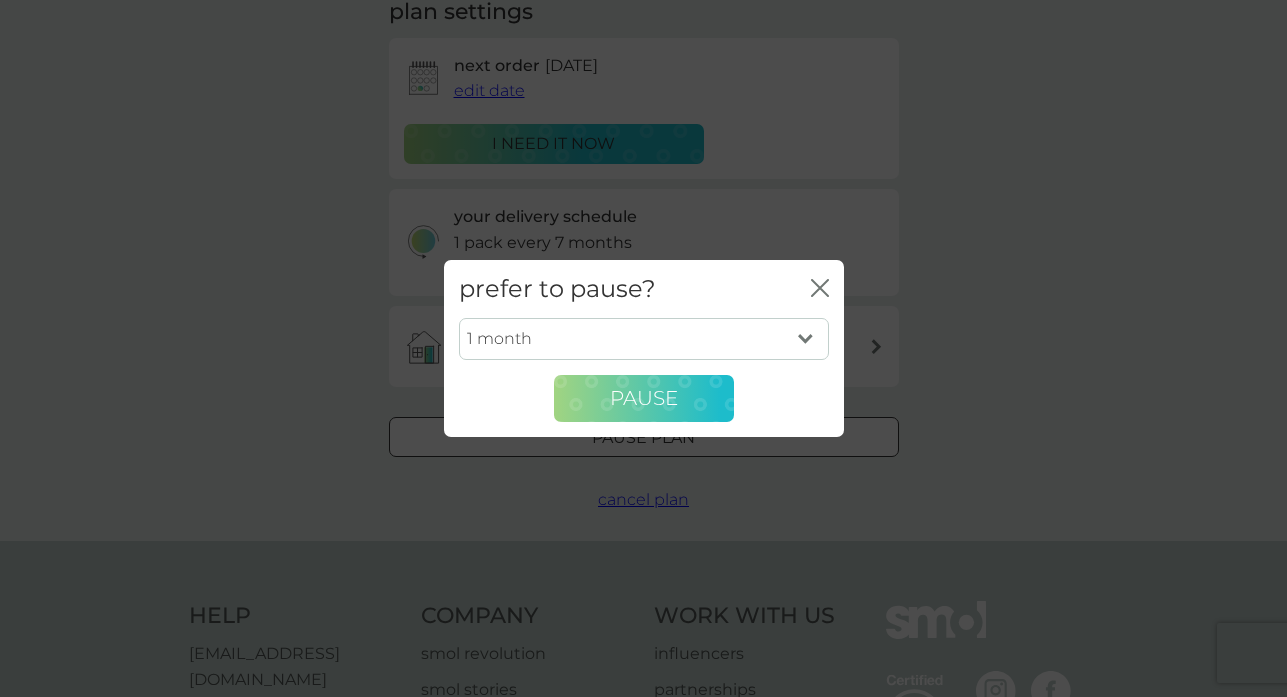 click on "Pause" at bounding box center (644, 398) 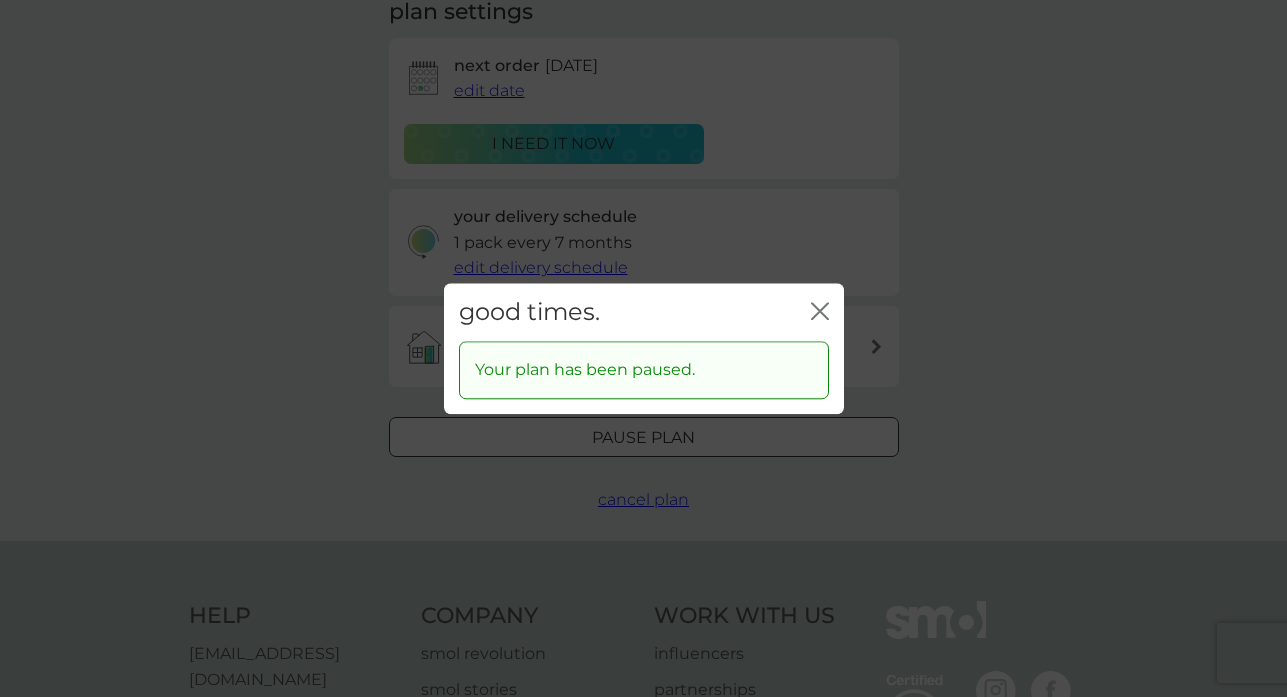 click on "good times. close" at bounding box center (644, 312) 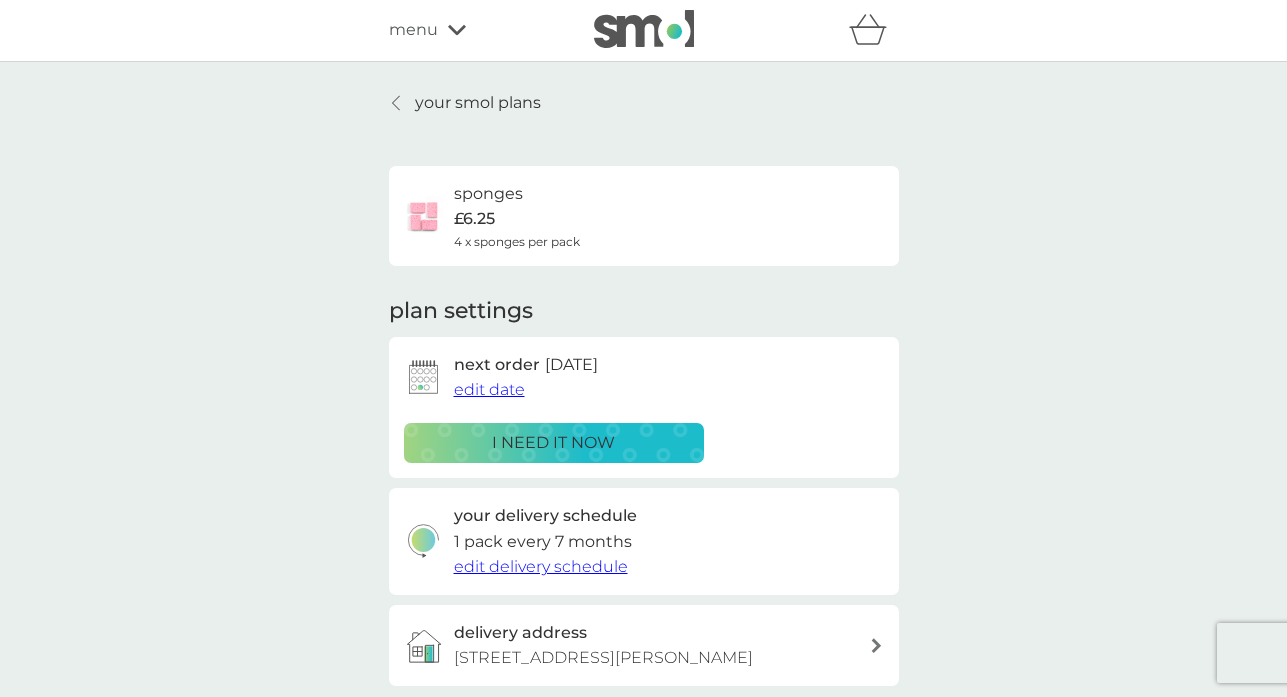 scroll, scrollTop: 0, scrollLeft: 0, axis: both 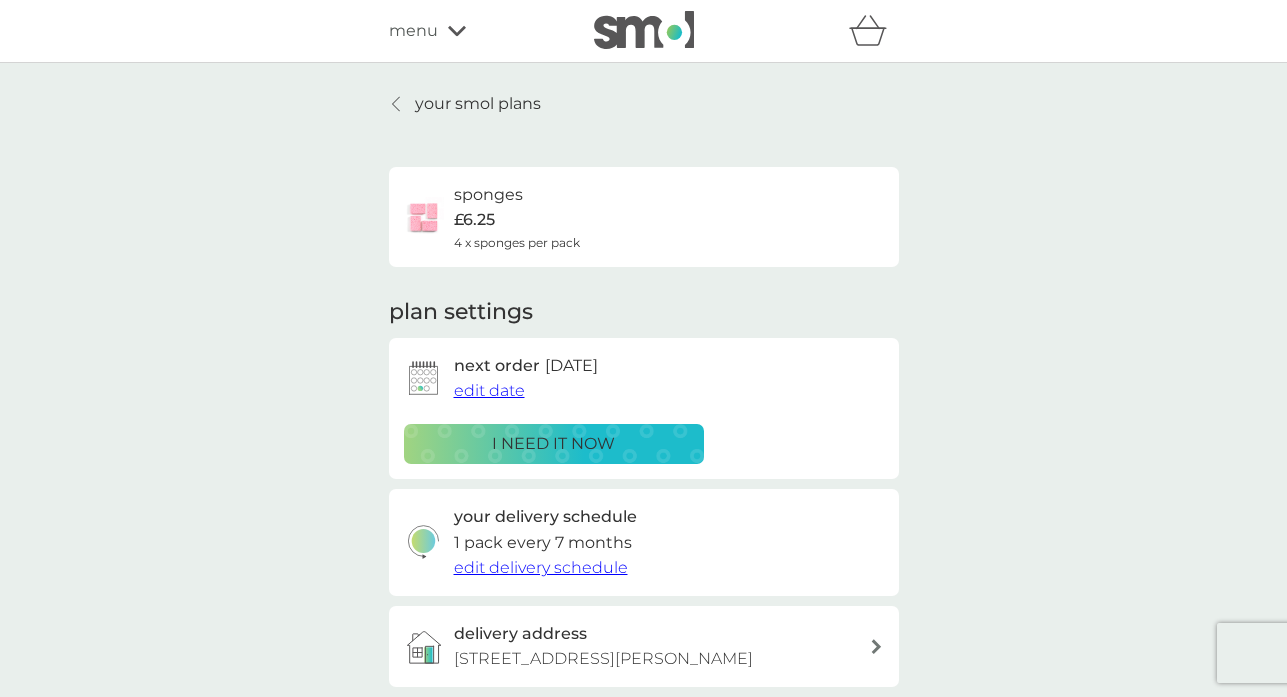 click on "your smol plans" at bounding box center [478, 104] 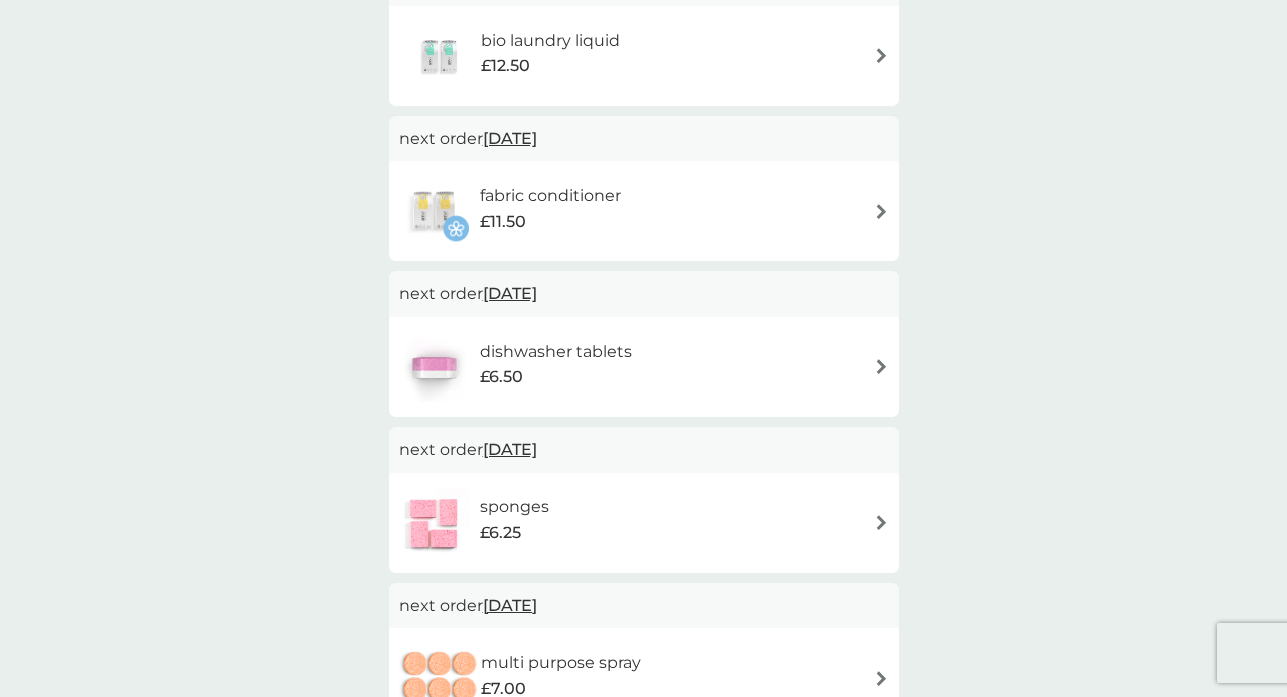 scroll, scrollTop: 500, scrollLeft: 0, axis: vertical 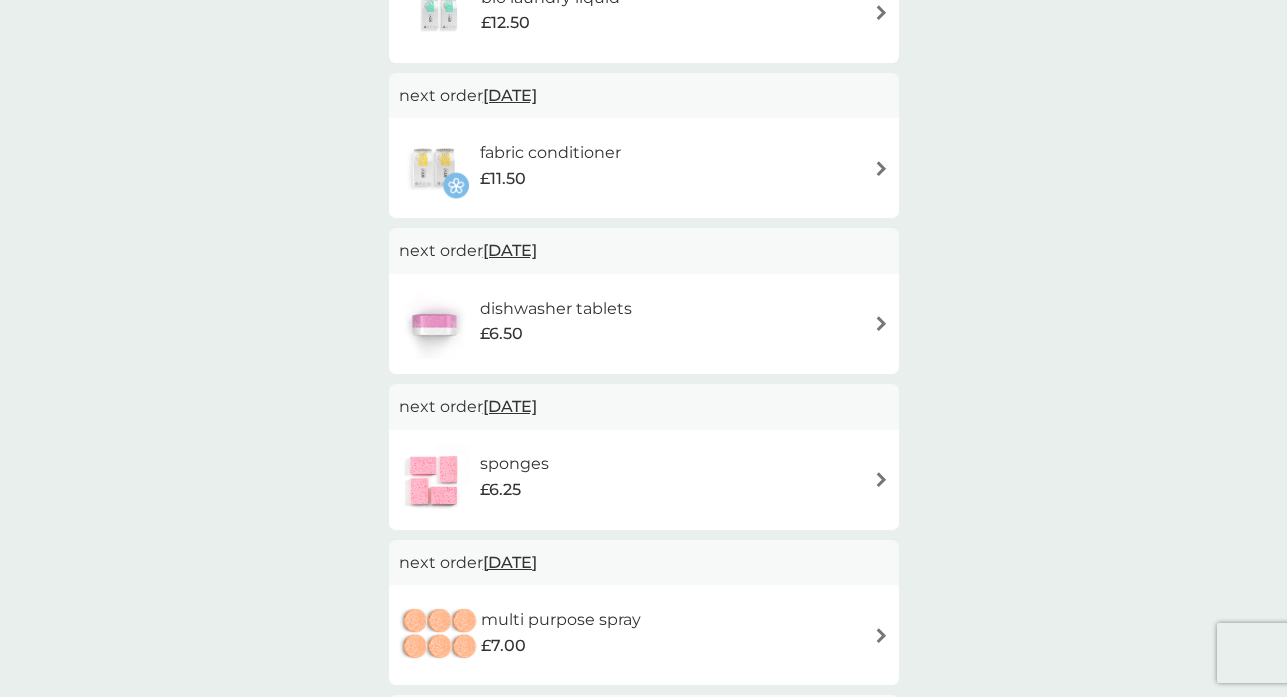 click at bounding box center [881, 168] 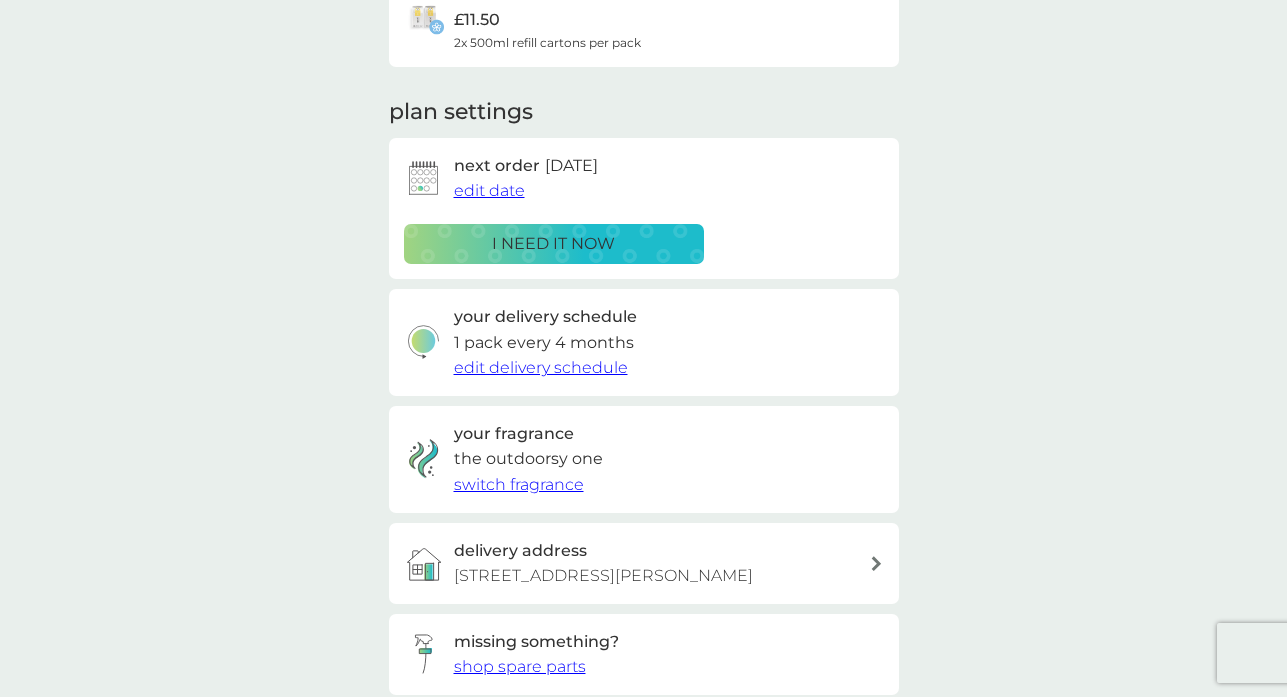 scroll, scrollTop: 300, scrollLeft: 0, axis: vertical 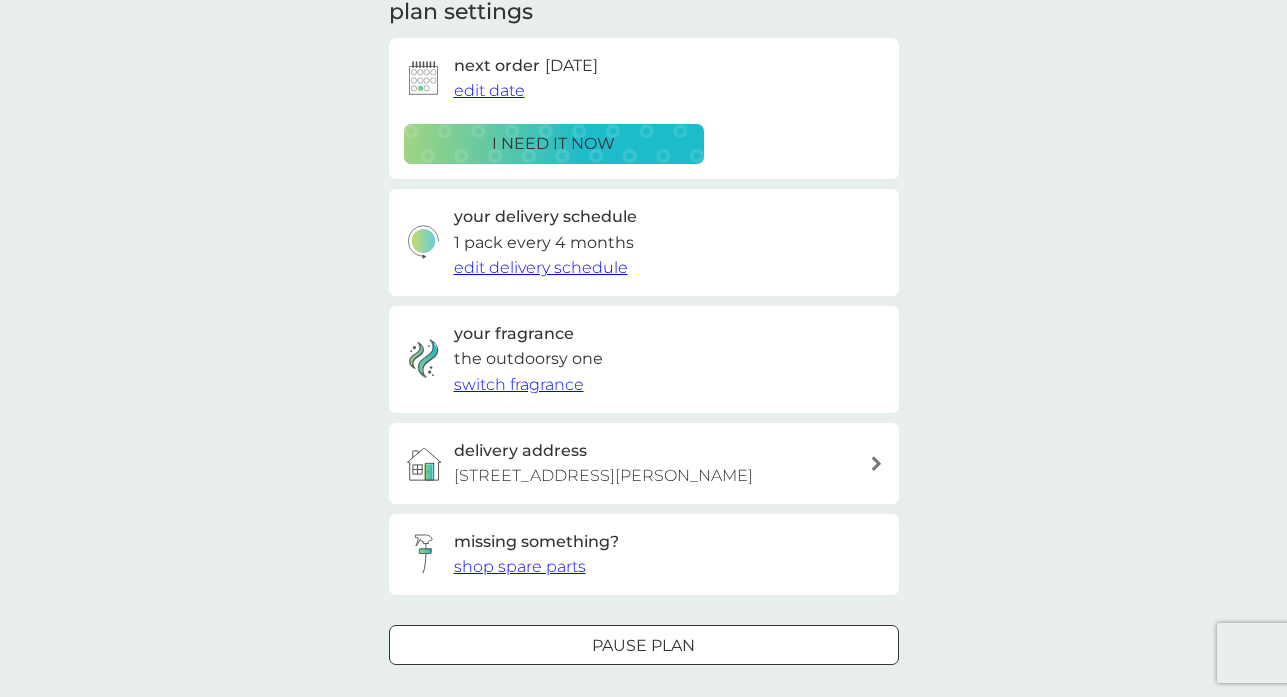 click on "edit delivery schedule" at bounding box center (541, 267) 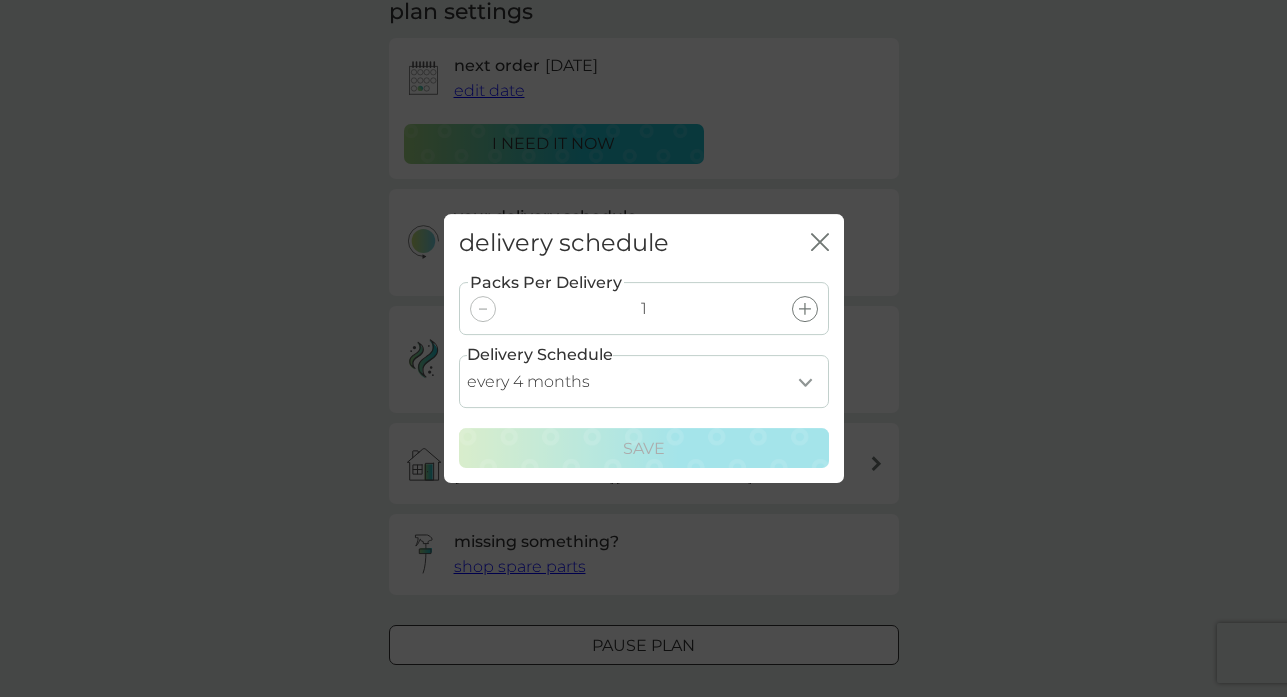 click on "every 1 month every 2 months every 3 months every 4 months every 5 months every 6 months every 7 months every 8 months" at bounding box center (644, 381) 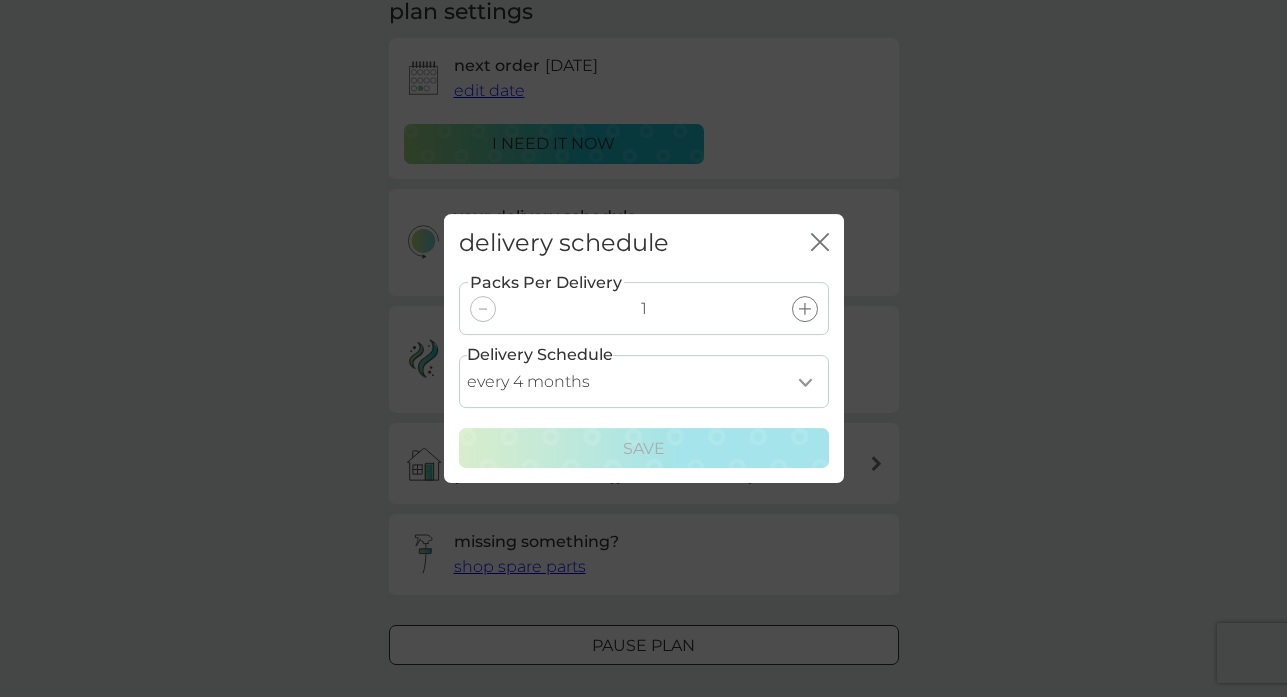 click on "close" 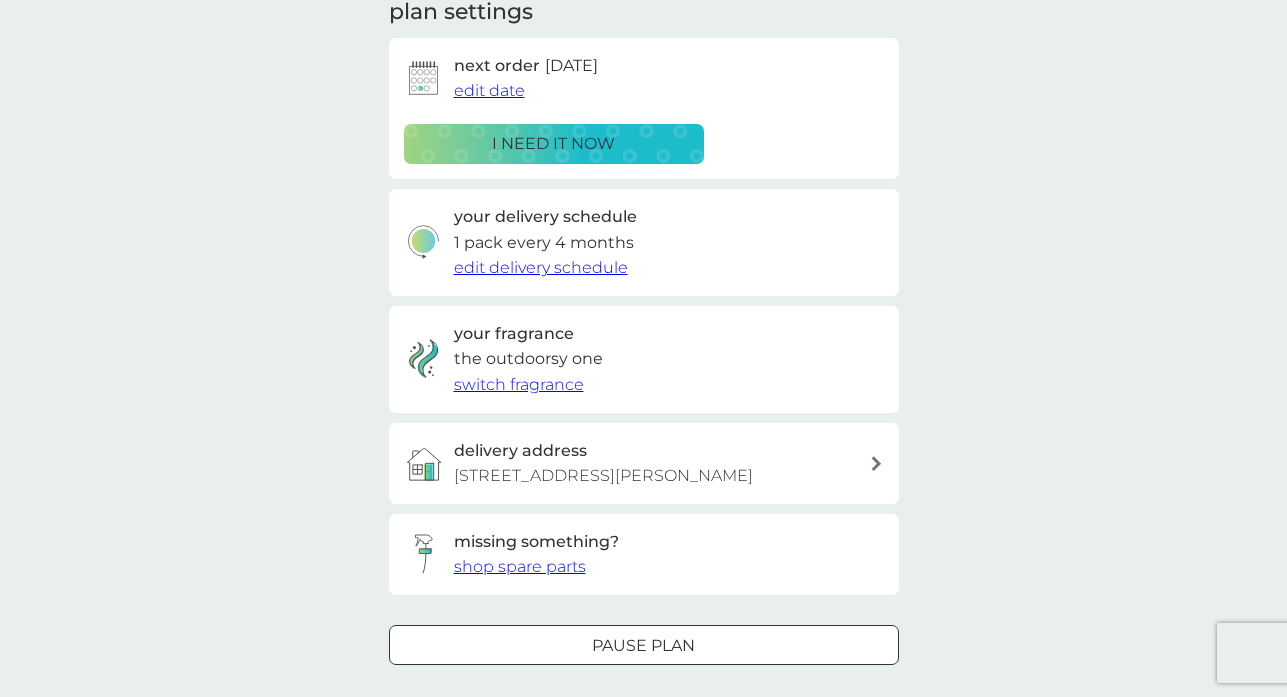click on "edit delivery schedule" at bounding box center (541, 267) 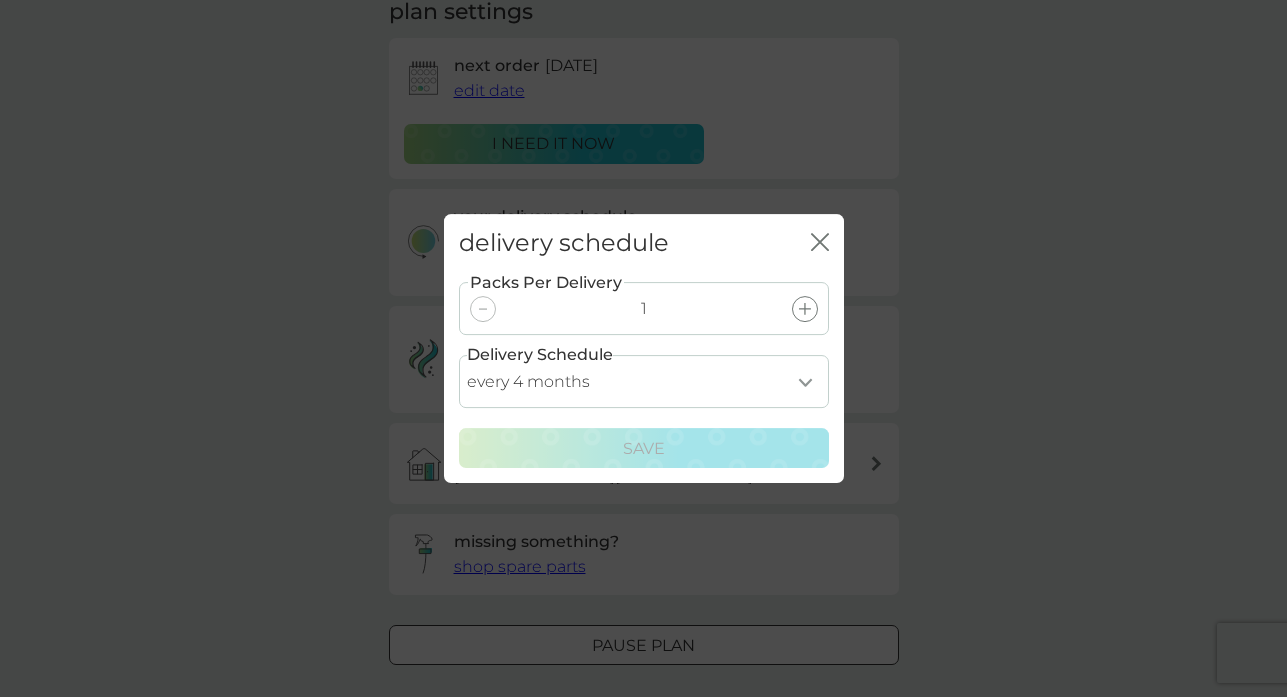 click 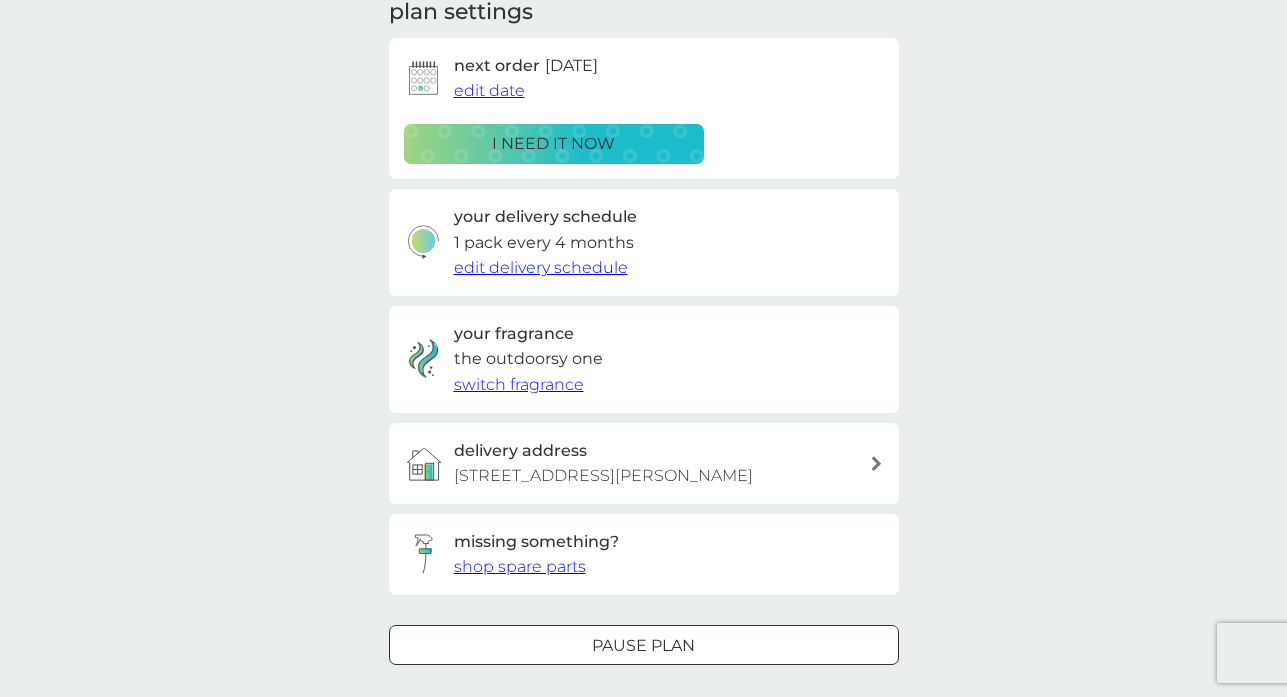 click on "switch fragrance" at bounding box center [519, 384] 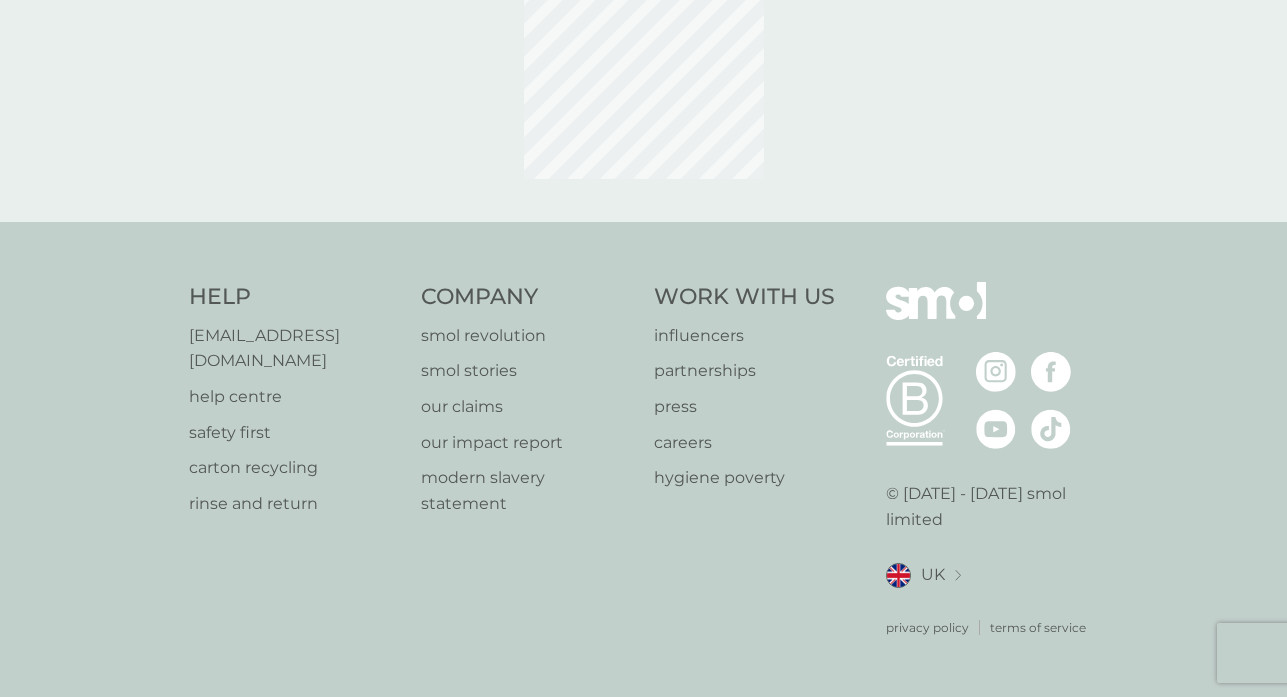 scroll, scrollTop: 0, scrollLeft: 0, axis: both 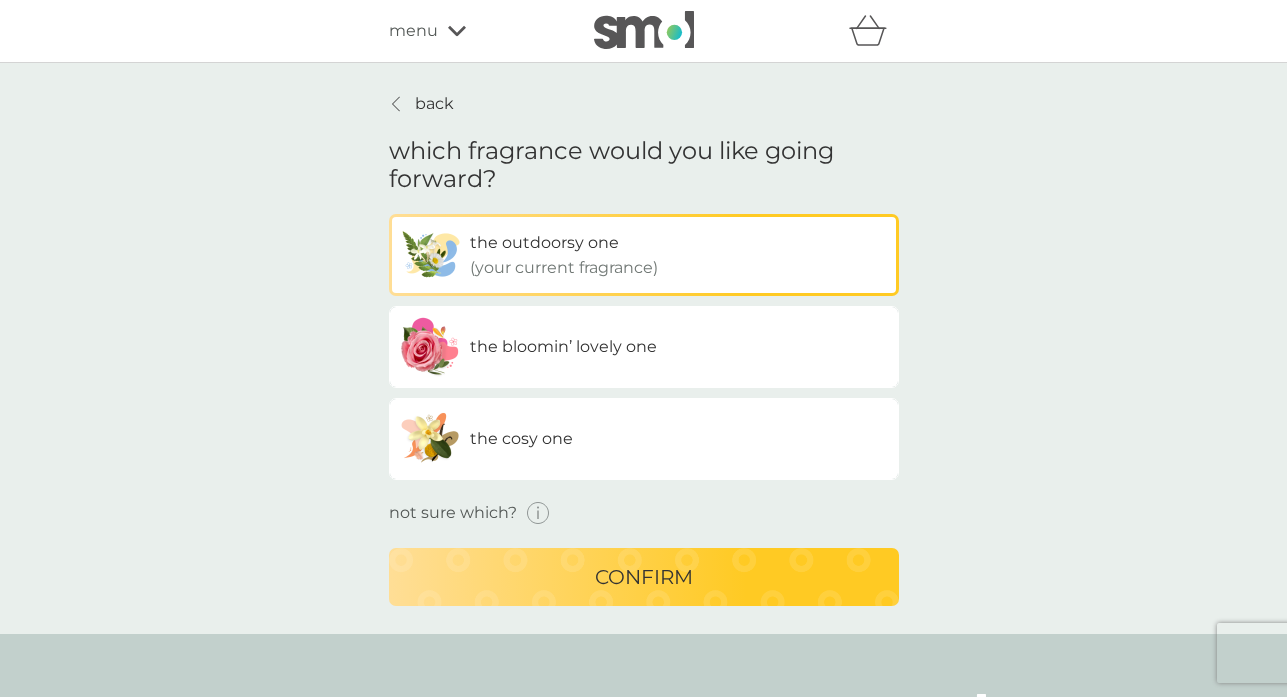 click on "the bloomin’ lovely one" at bounding box center [563, 346] 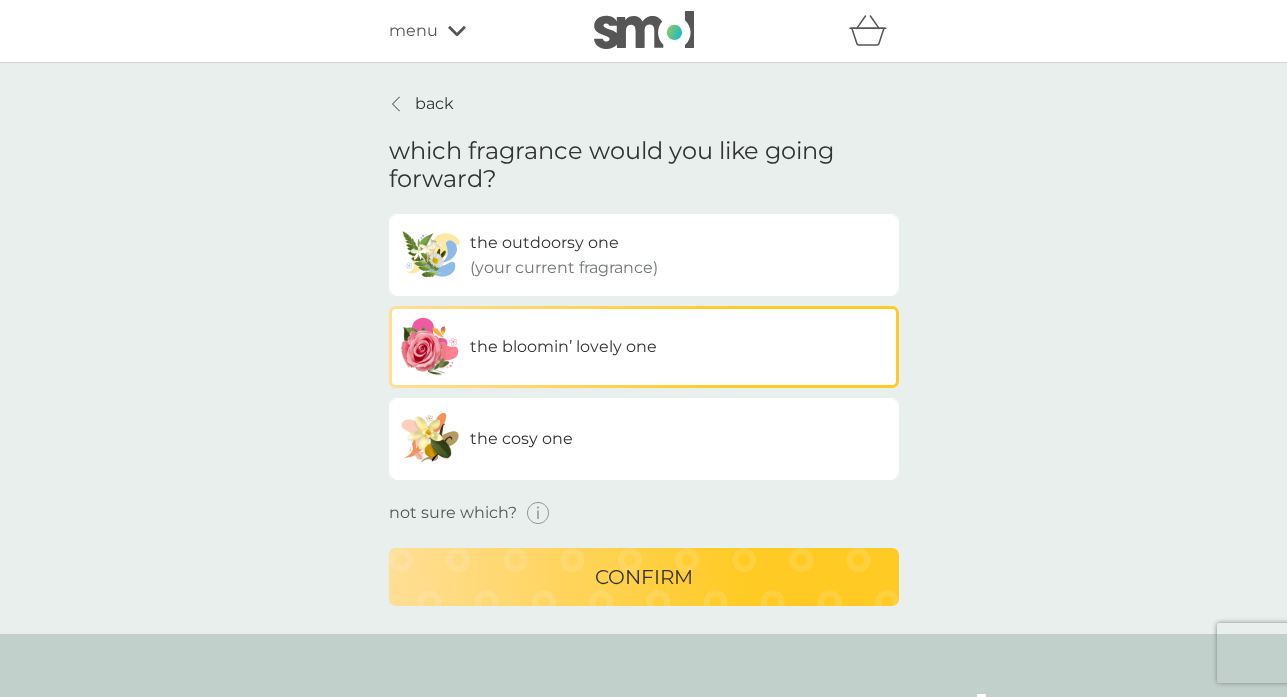 click on "confirm" at bounding box center [644, 577] 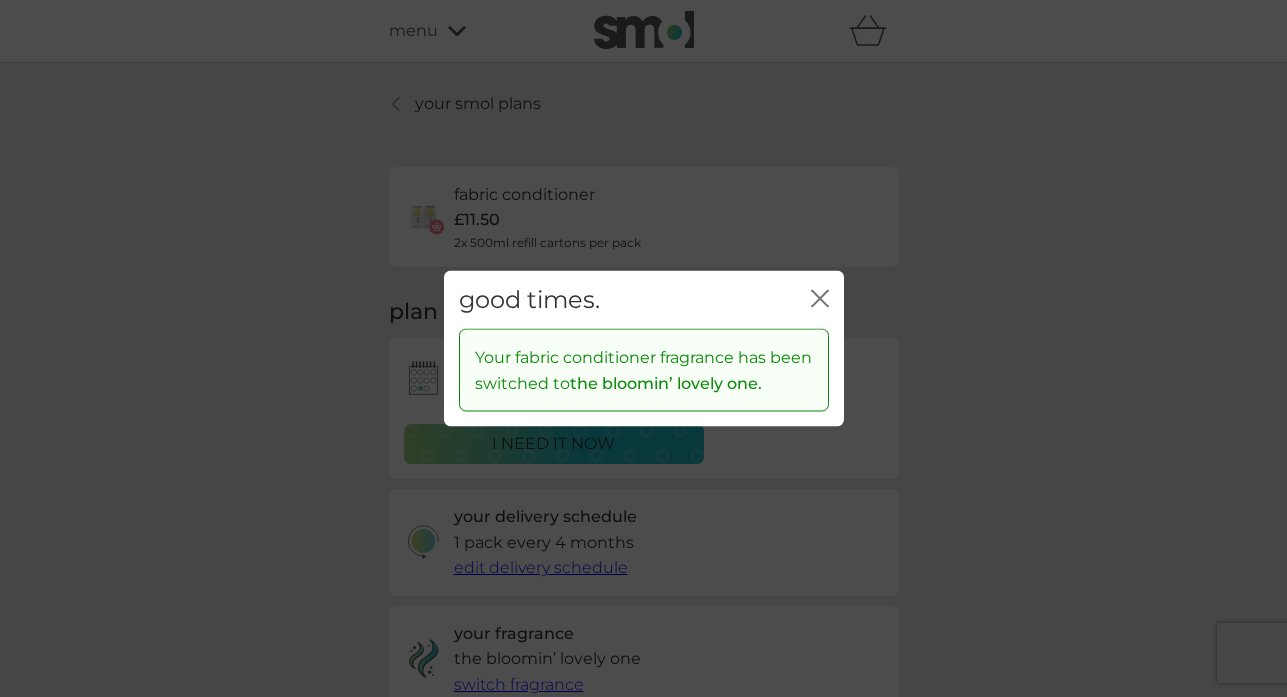 click on "close" 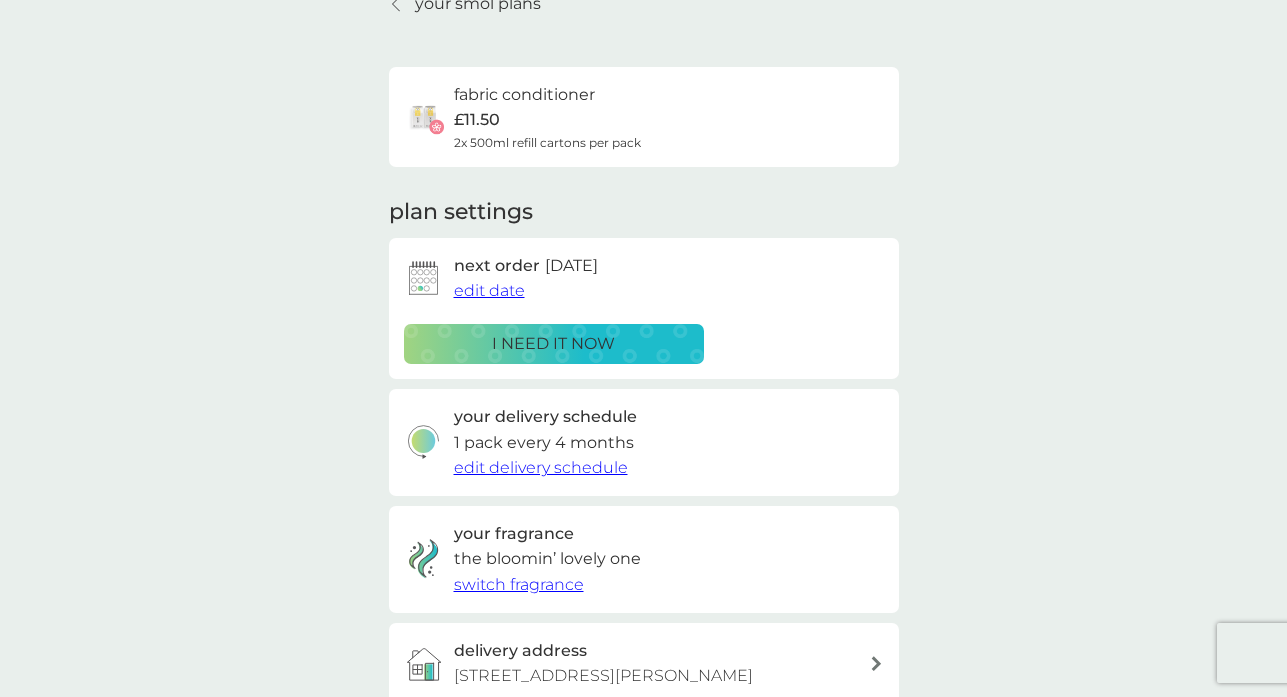 scroll, scrollTop: 200, scrollLeft: 0, axis: vertical 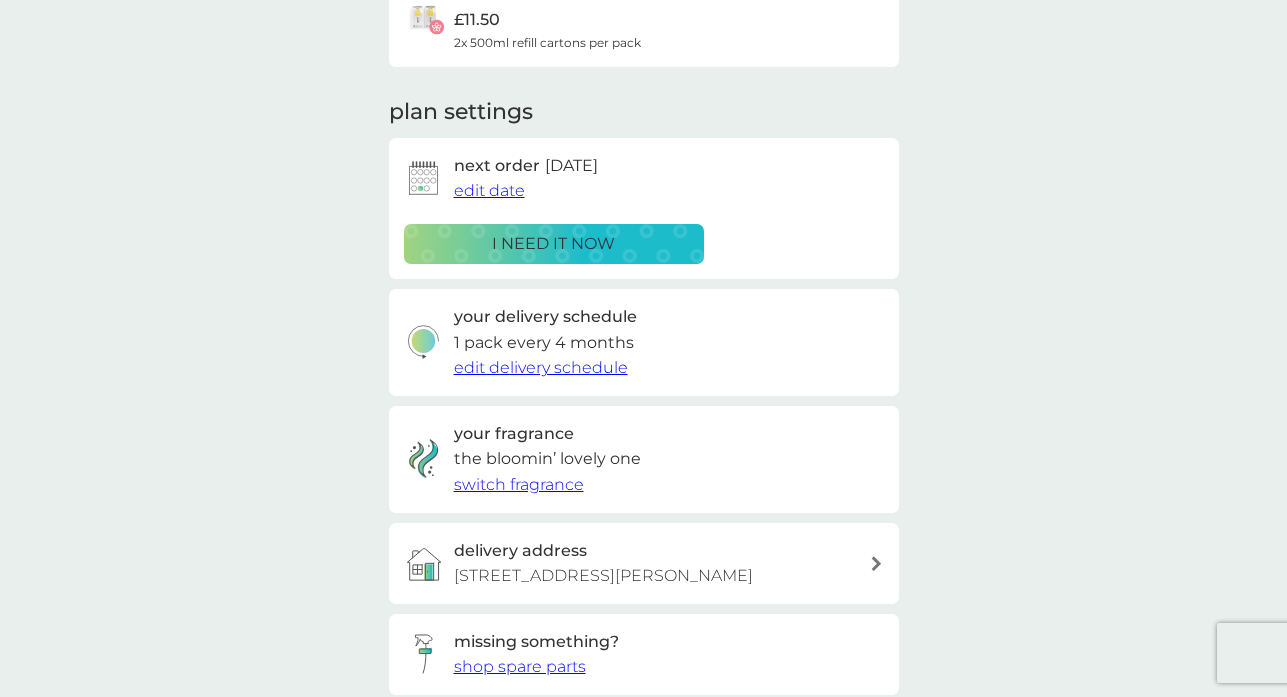 click on "edit delivery schedule" at bounding box center [541, 367] 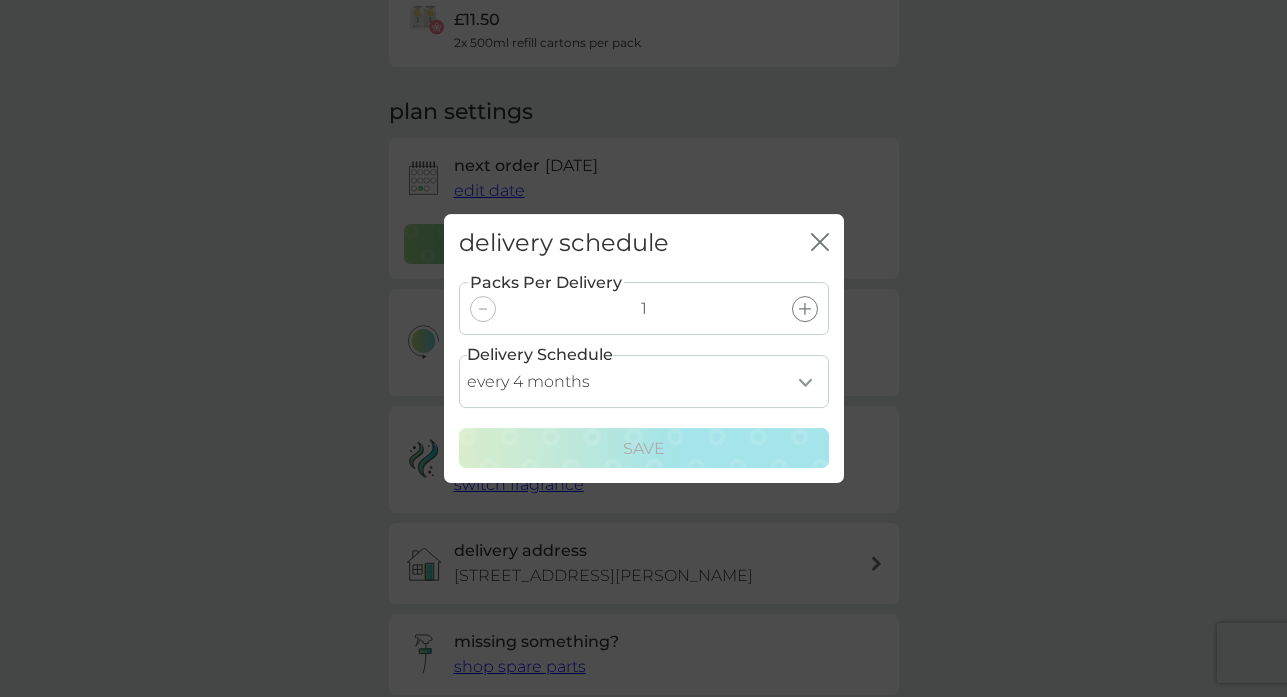 click on "every 1 month every 2 months every 3 months every 4 months every 5 months every 6 months every 7 months every 8 months" at bounding box center [644, 381] 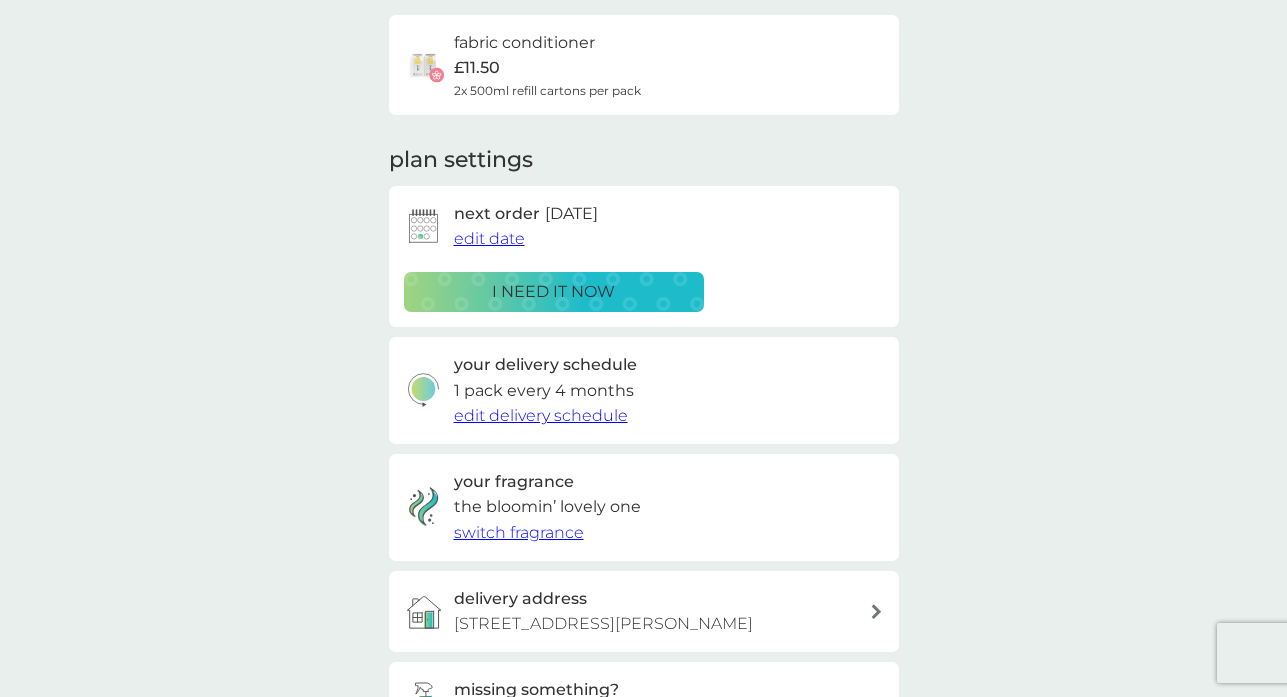 scroll, scrollTop: 200, scrollLeft: 0, axis: vertical 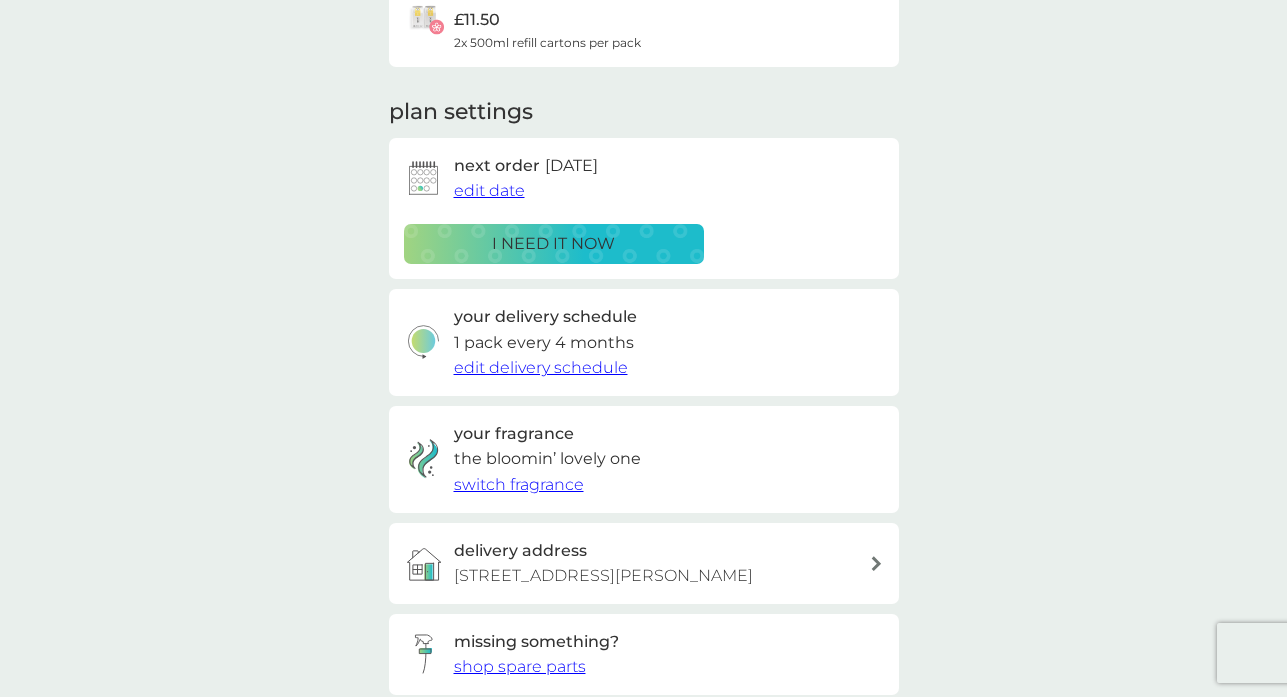 click on "edit date" at bounding box center [489, 190] 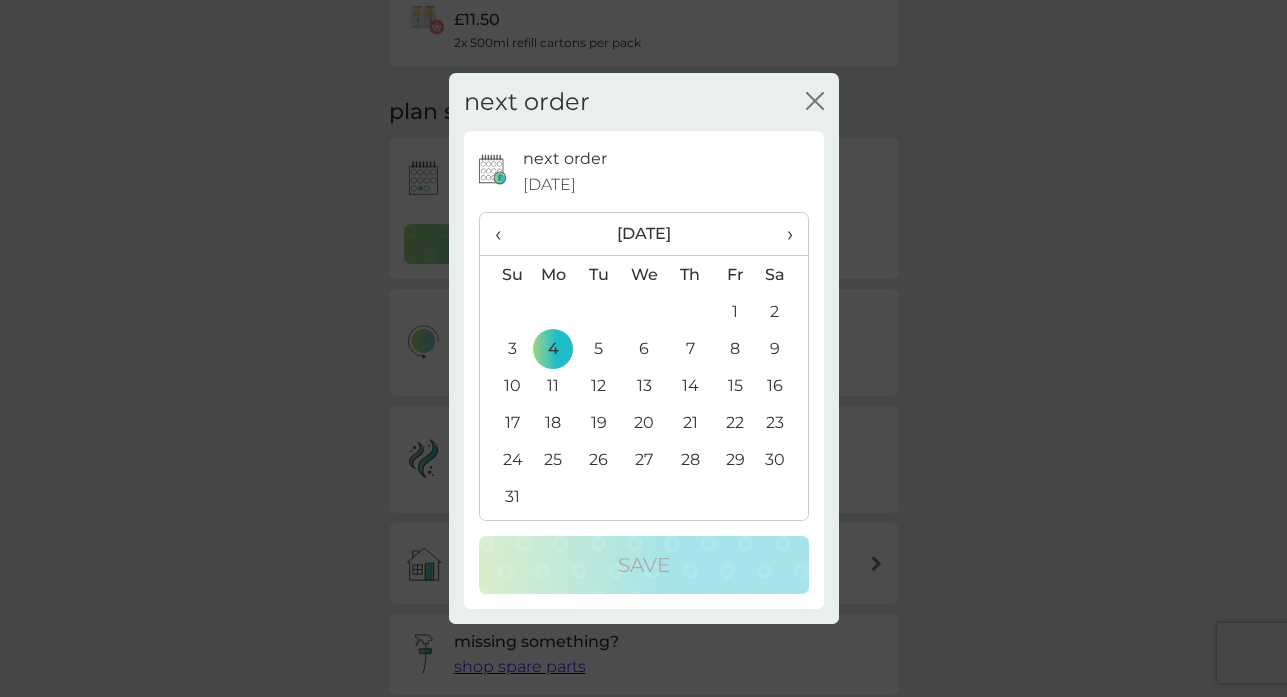 click on "12" at bounding box center [598, 385] 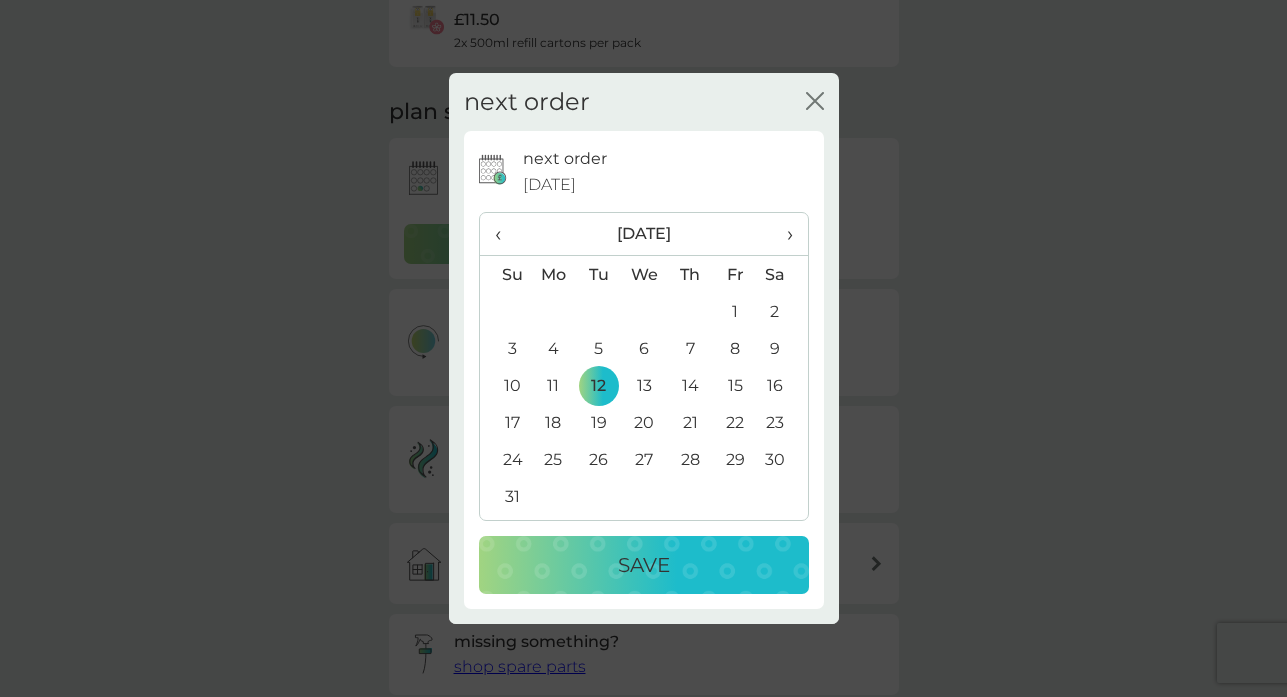 click on "Save" at bounding box center [644, 565] 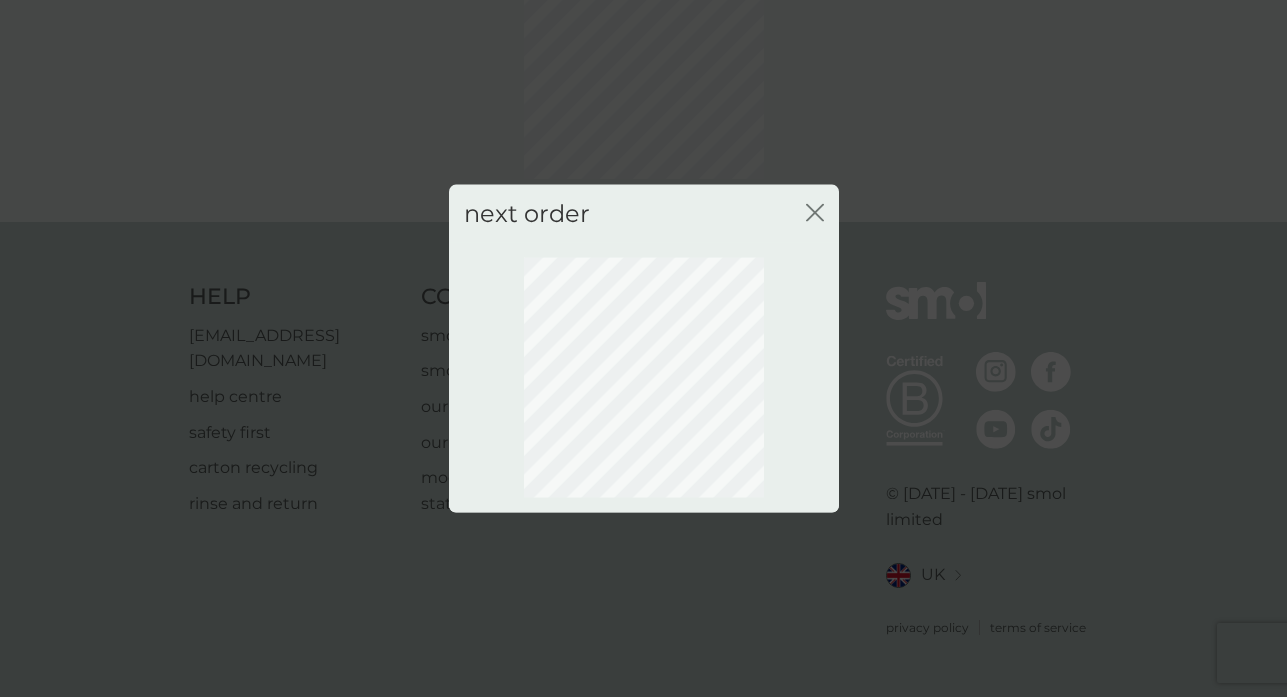 scroll, scrollTop: 142, scrollLeft: 0, axis: vertical 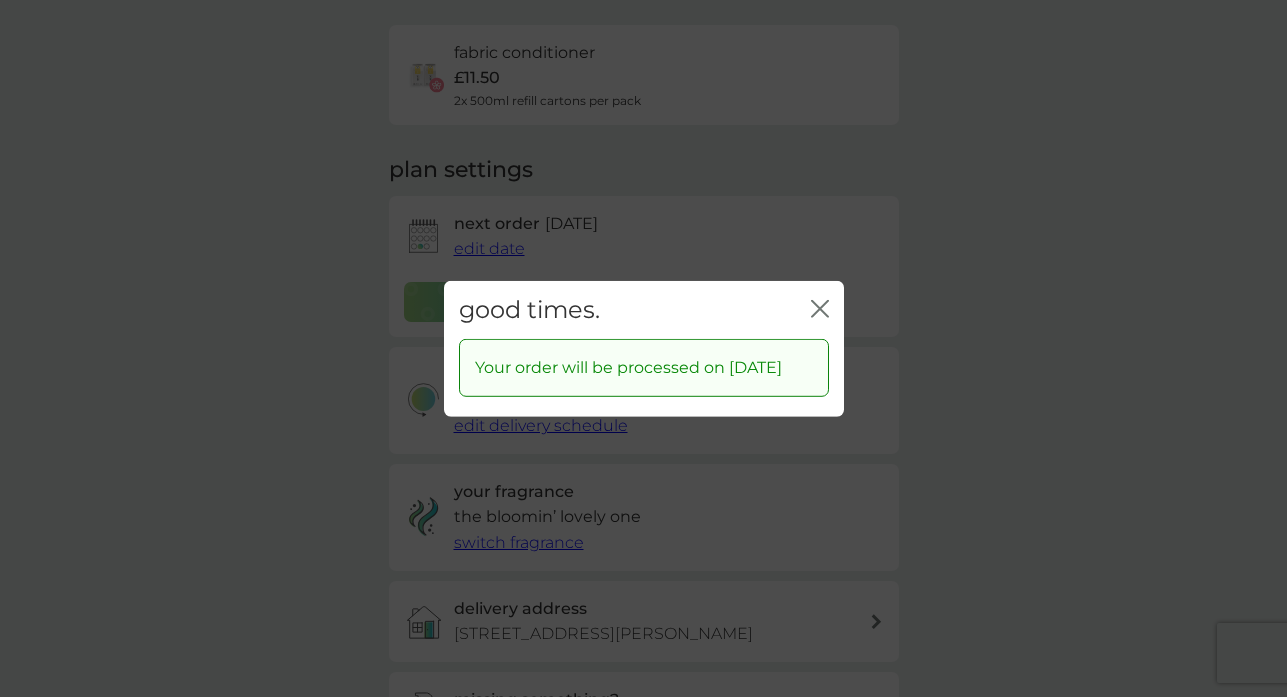 click 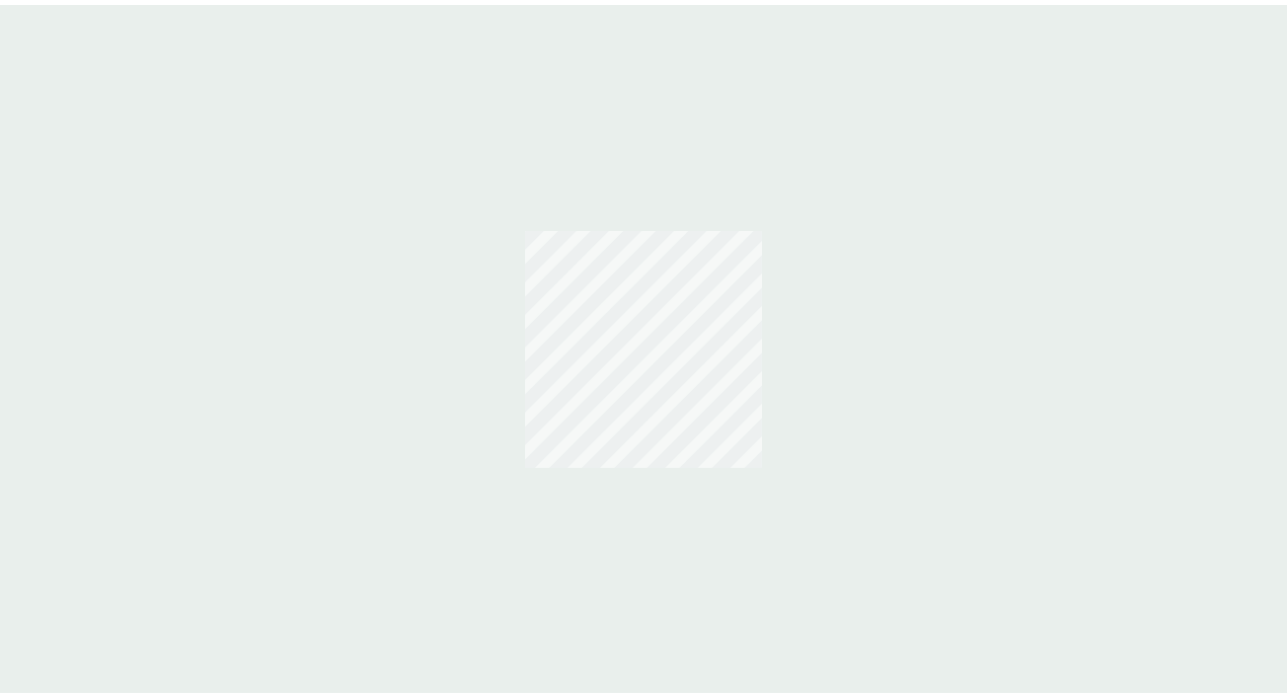 scroll, scrollTop: 0, scrollLeft: 0, axis: both 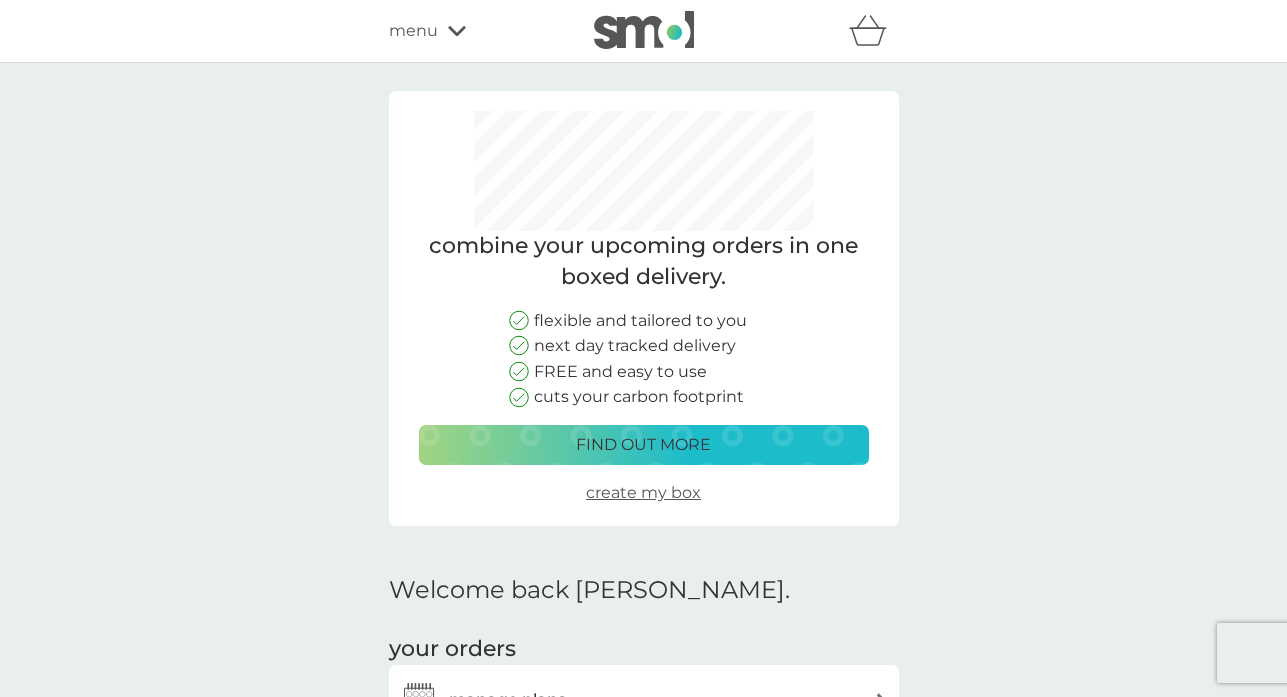 click 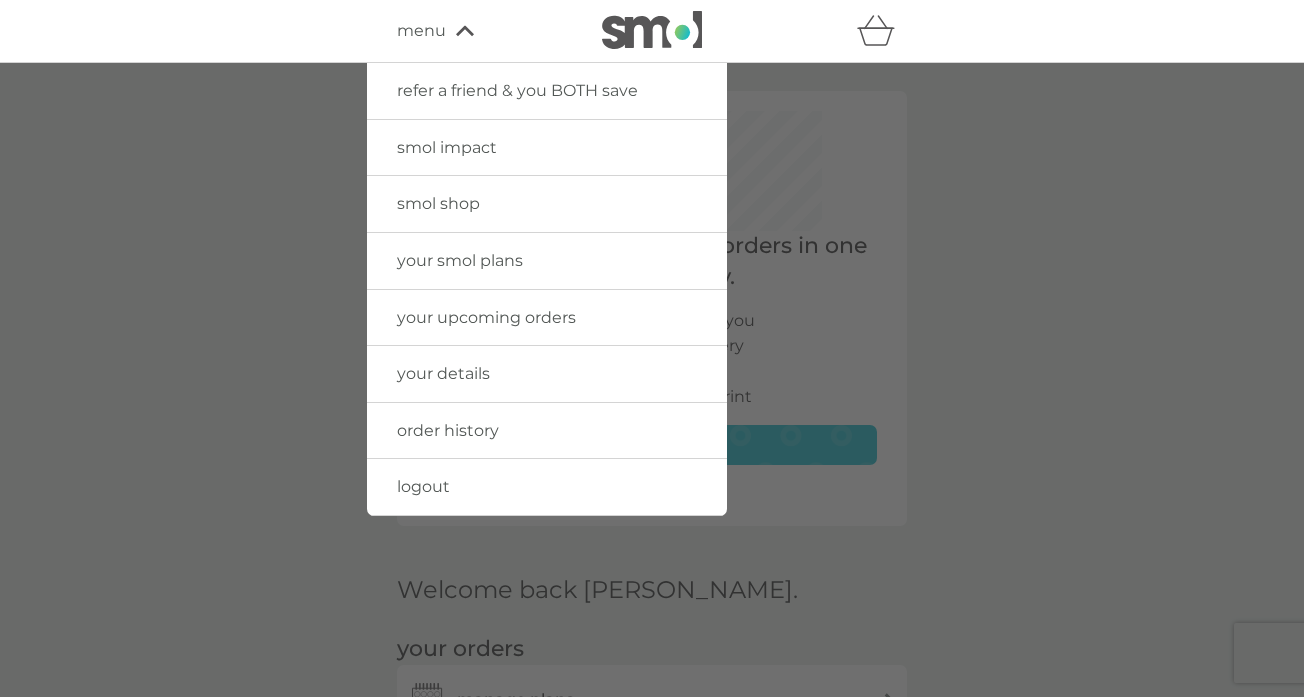 click on "your smol plans" at bounding box center (460, 260) 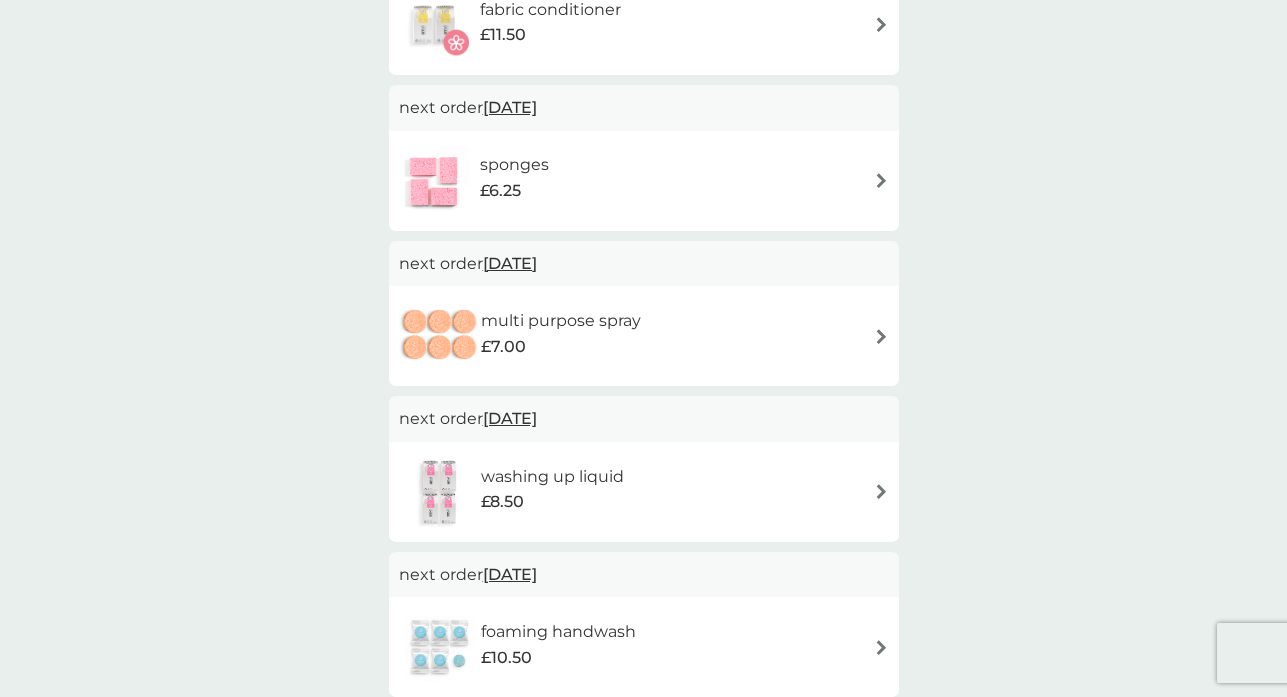 scroll, scrollTop: 800, scrollLeft: 0, axis: vertical 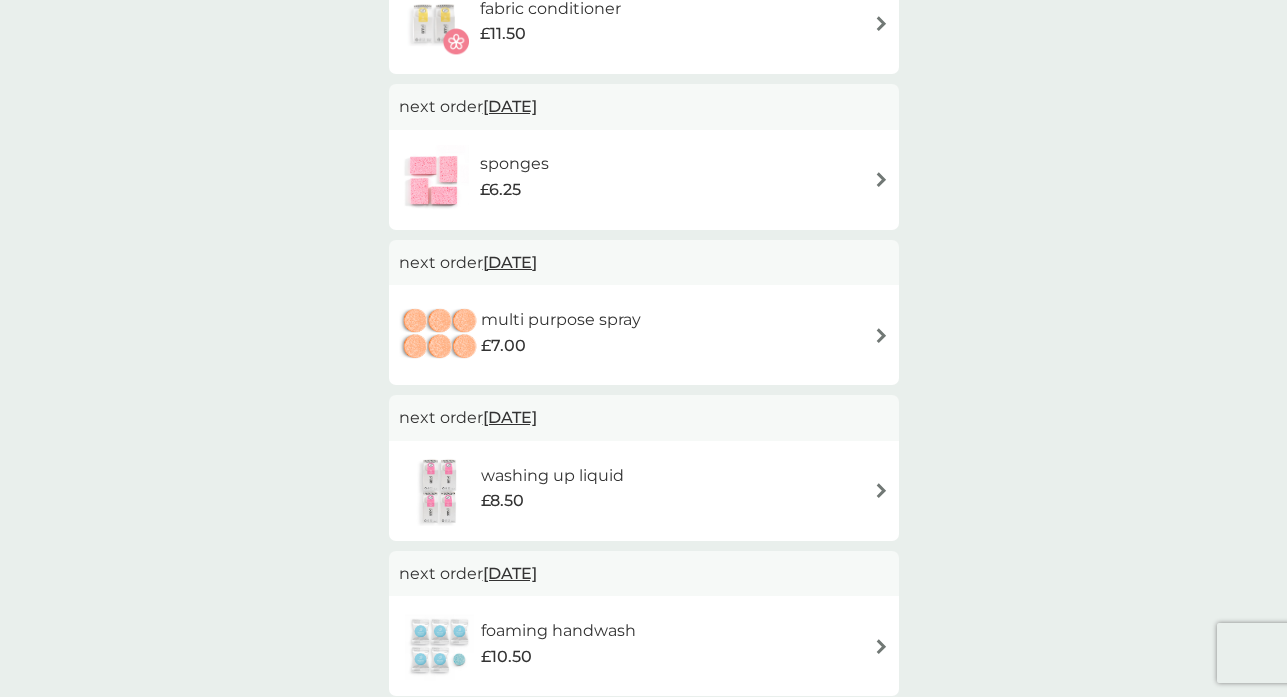 click on "sponges £6.25" at bounding box center [644, 180] 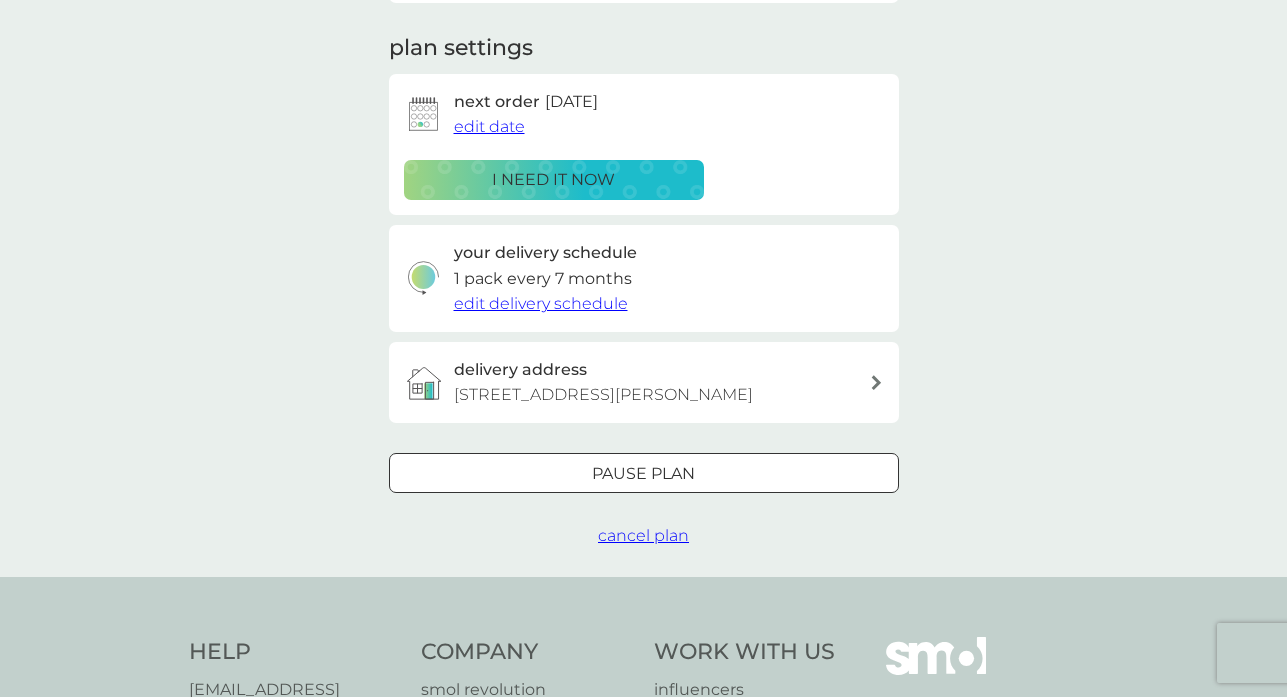 scroll, scrollTop: 300, scrollLeft: 0, axis: vertical 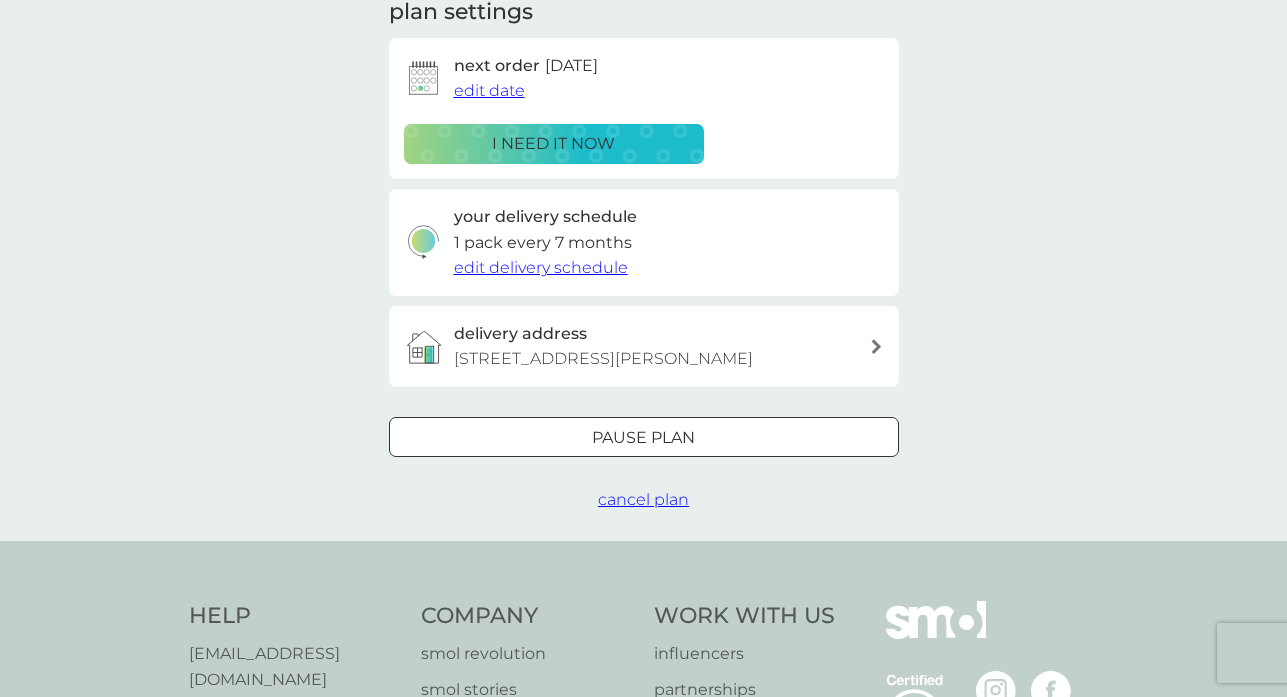 click on "Pause plan" at bounding box center (643, 438) 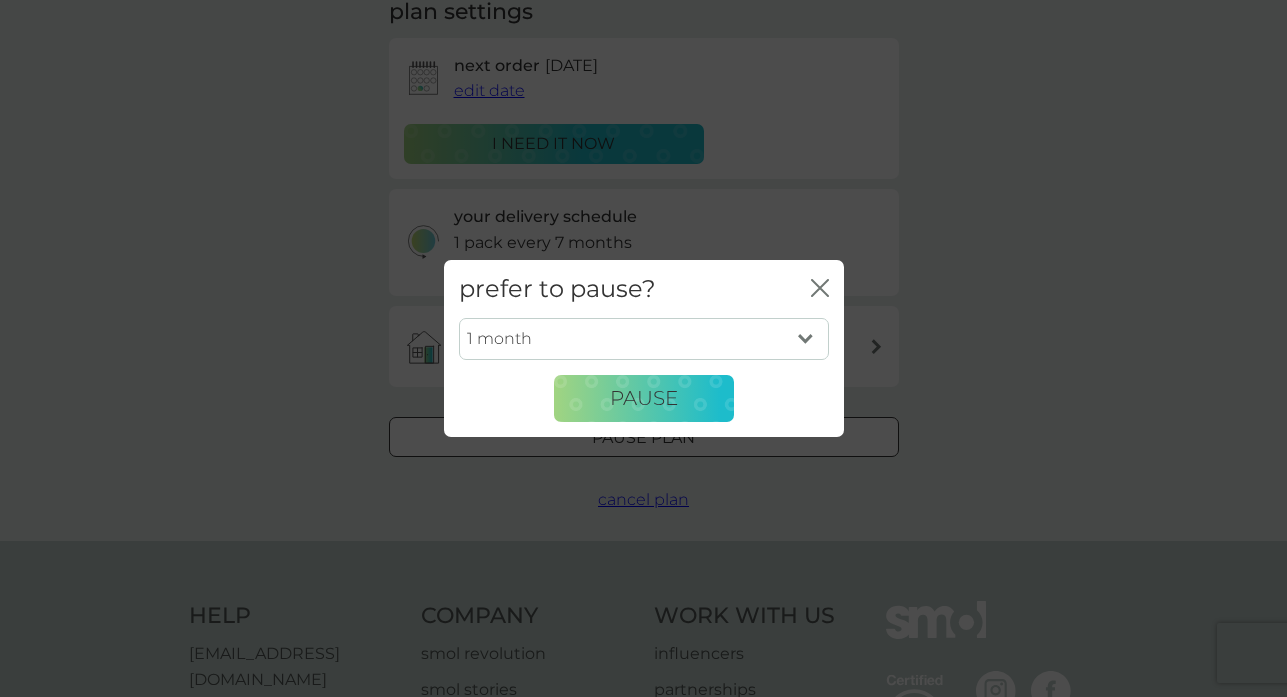 click on "1 month 2 months 3 months 4 months 5 months 6 months" at bounding box center [644, 339] 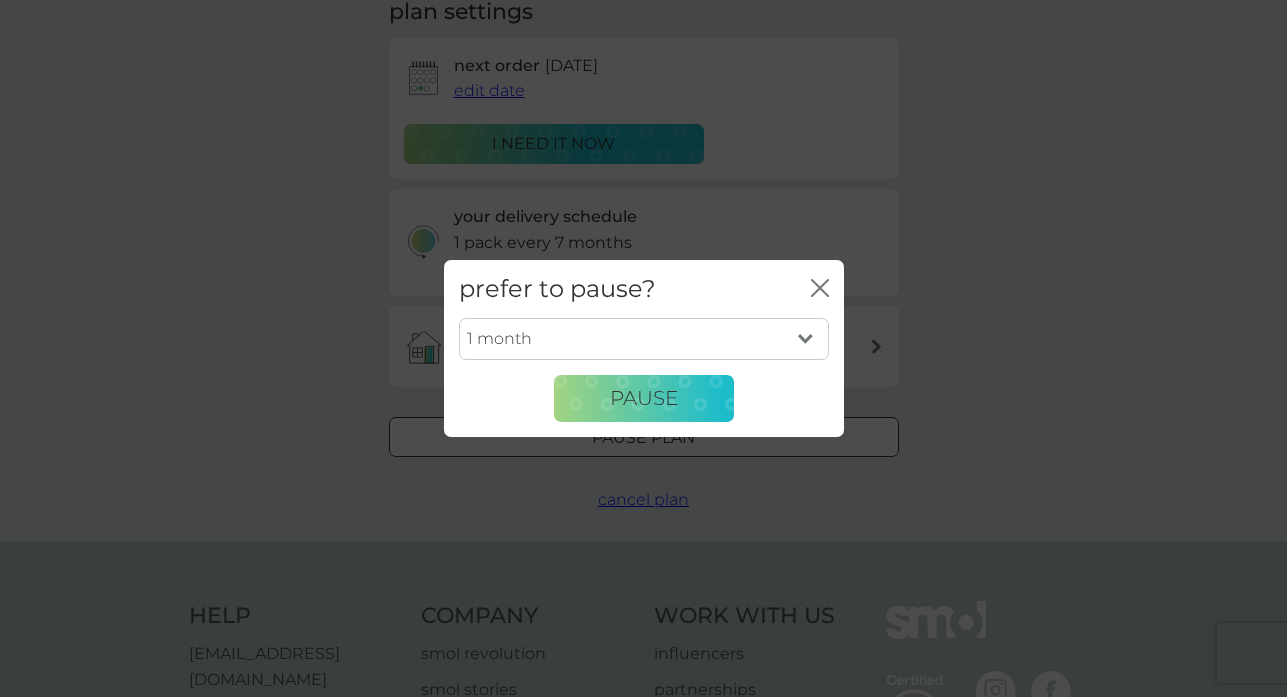 click 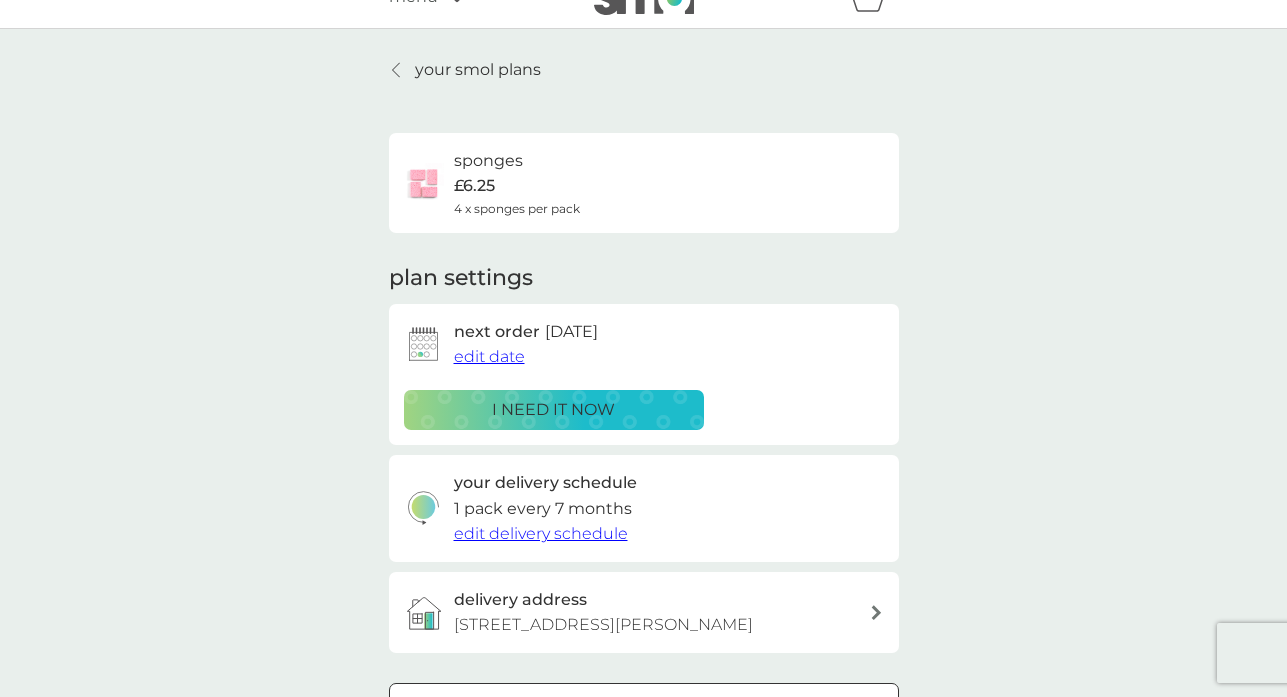 scroll, scrollTop: 0, scrollLeft: 0, axis: both 